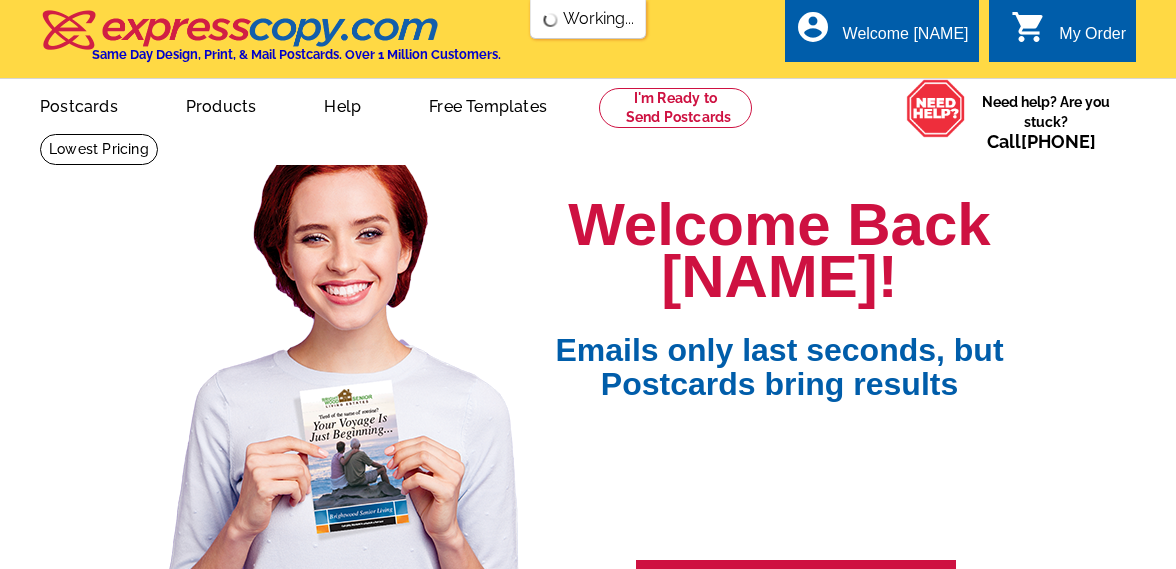 scroll, scrollTop: 0, scrollLeft: 0, axis: both 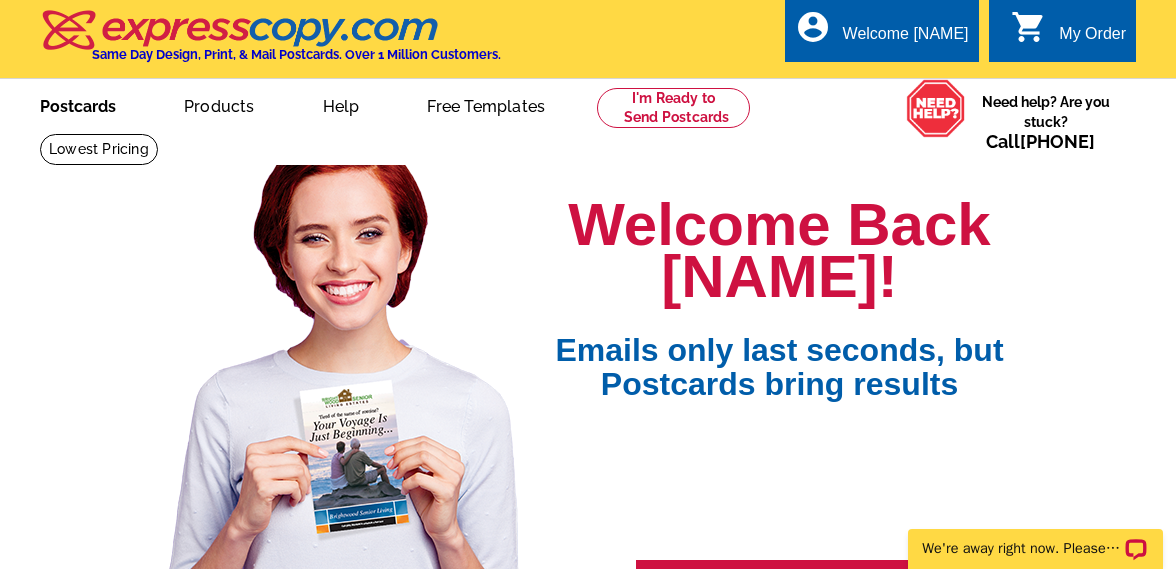 click on "Postcards" at bounding box center [78, 104] 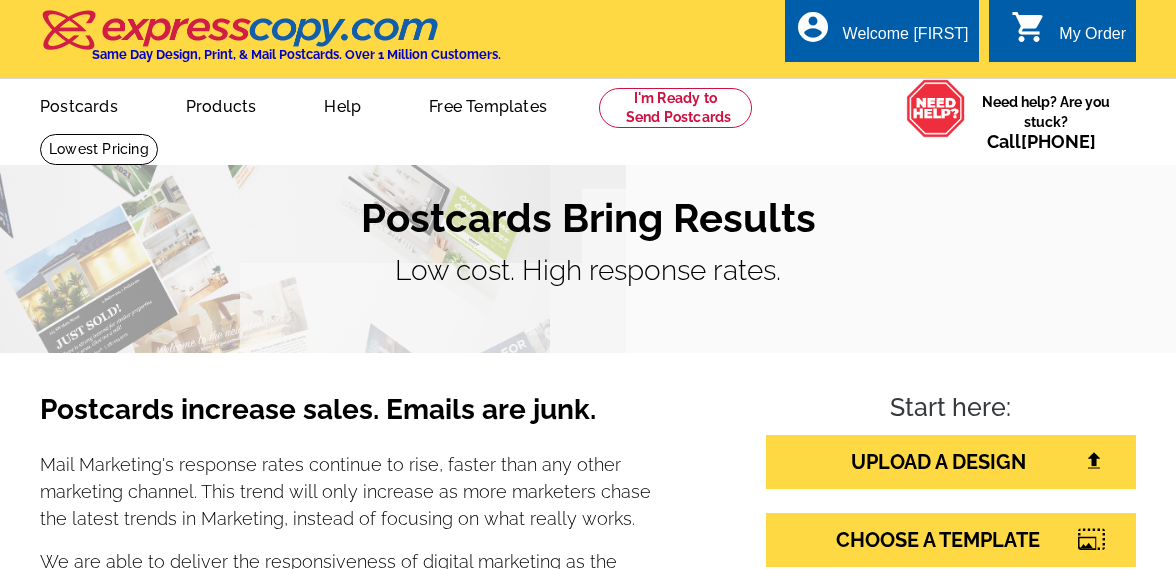 scroll, scrollTop: 0, scrollLeft: 0, axis: both 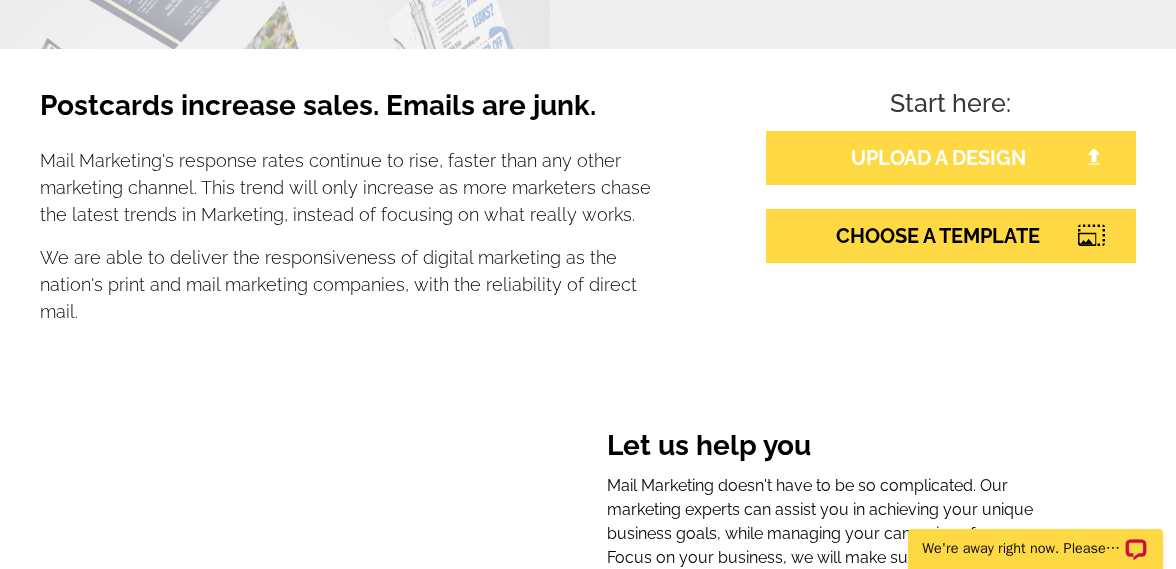 click on "UPLOAD A DESIGN" at bounding box center [951, 158] 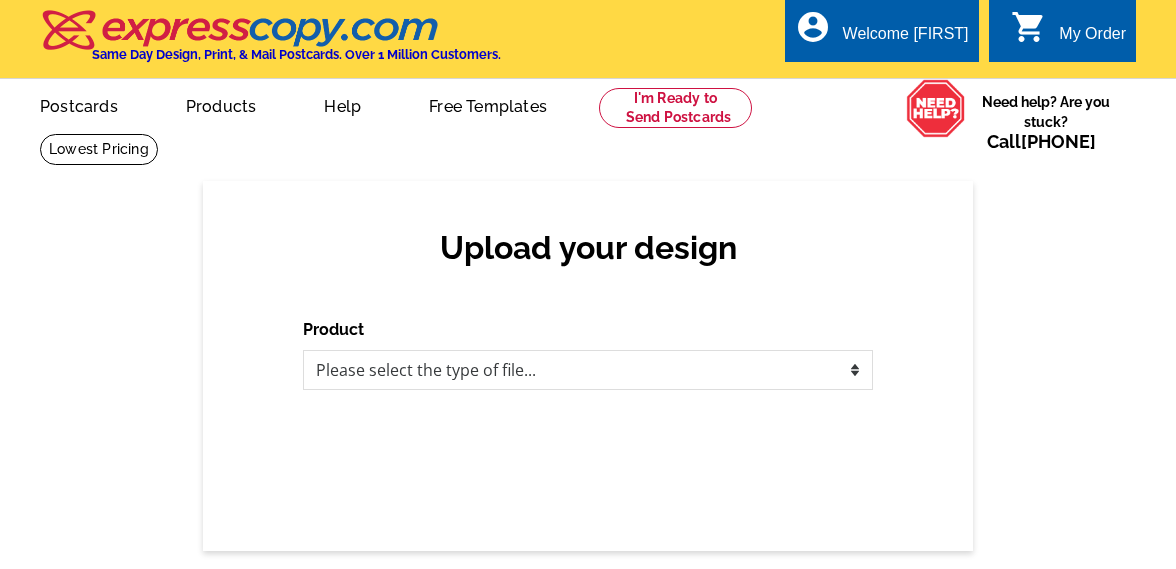 scroll, scrollTop: 0, scrollLeft: 0, axis: both 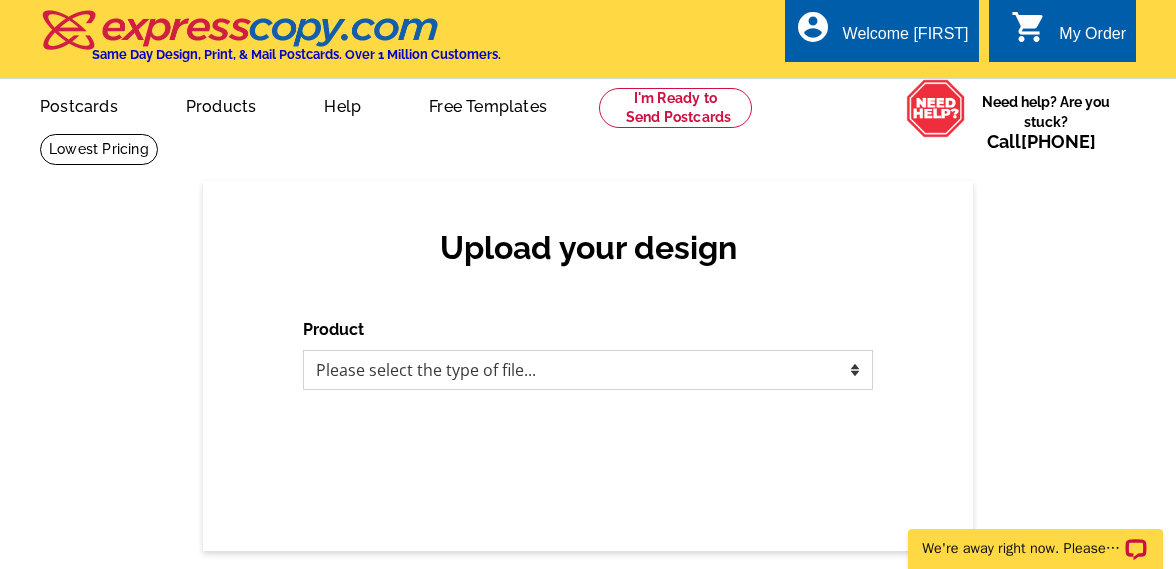 click on "Please select the type of file...
Postcards
Business Cards
Letters and flyers
Greeting Cards
Door Hangers" at bounding box center (588, 370) 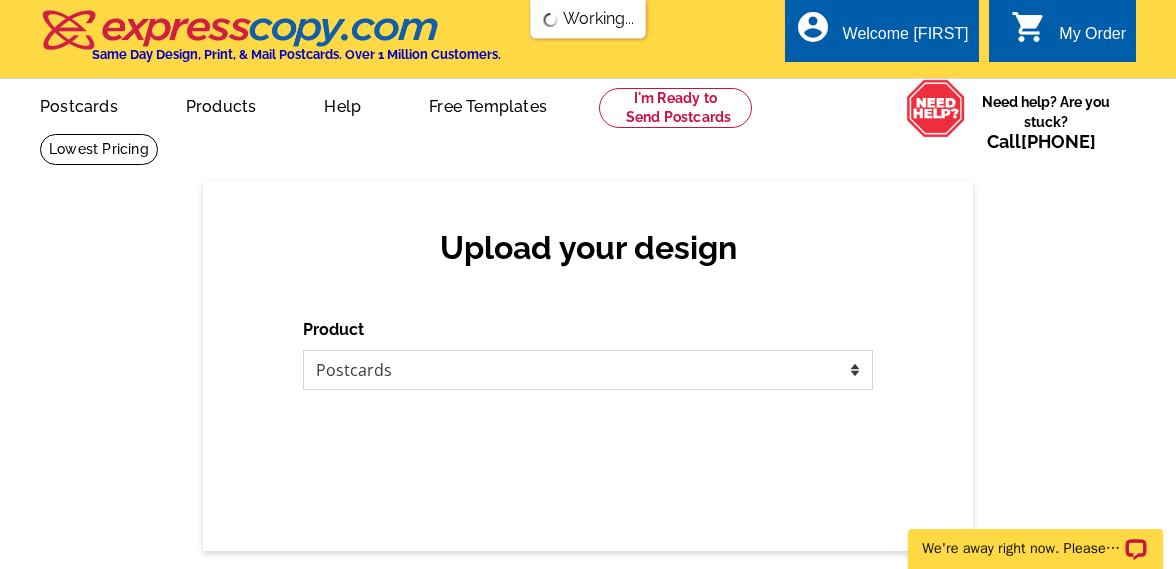 scroll, scrollTop: 0, scrollLeft: 0, axis: both 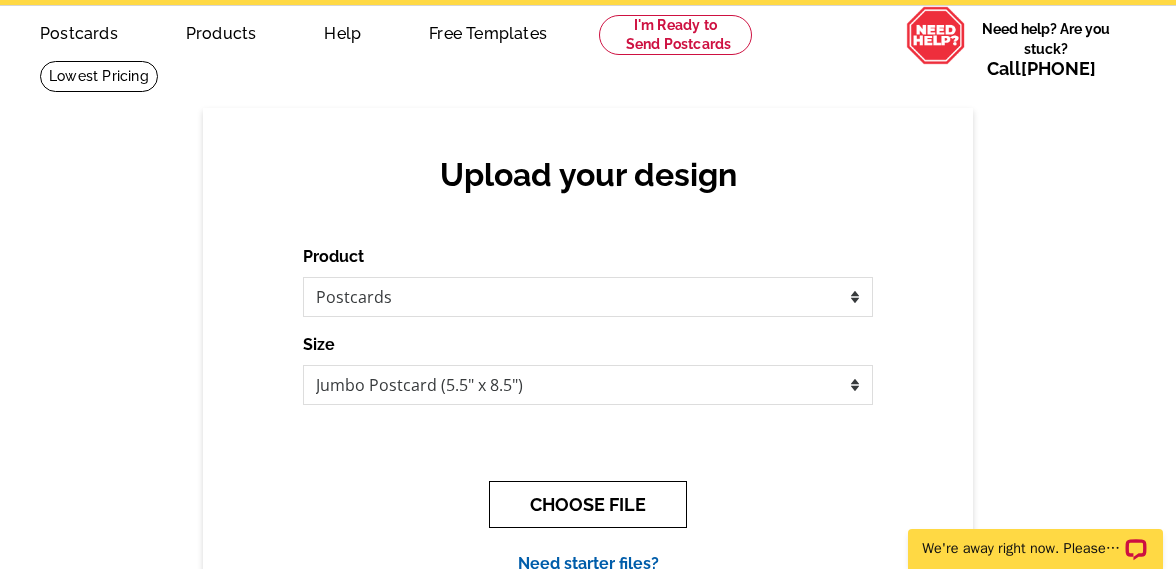 click on "CHOOSE FILE" at bounding box center (588, 504) 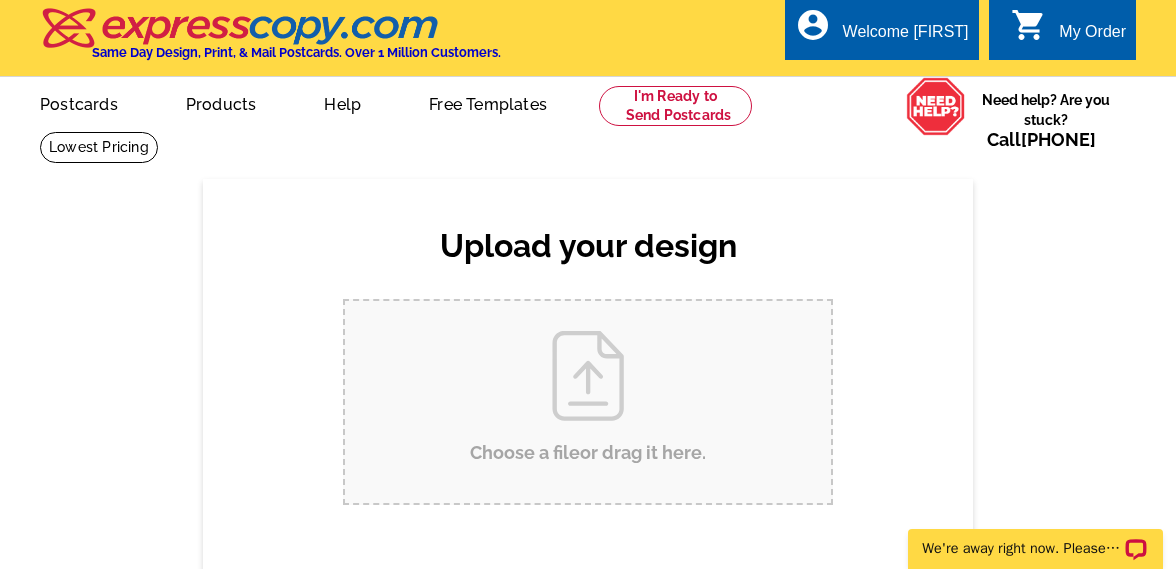 scroll, scrollTop: 0, scrollLeft: 0, axis: both 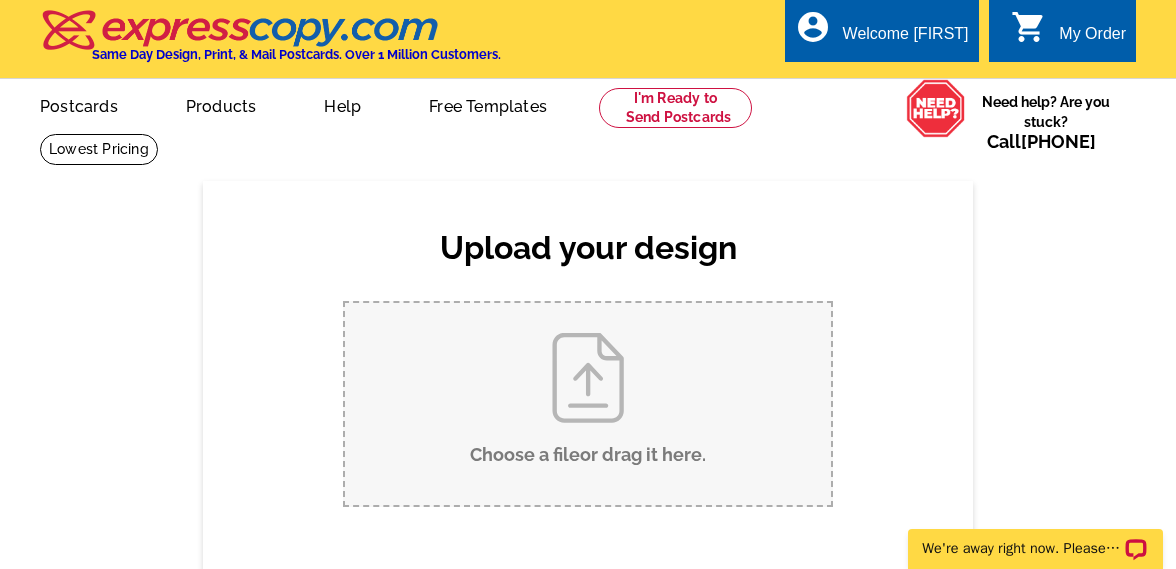 click on "Choose a file  or drag it here ." at bounding box center [588, 404] 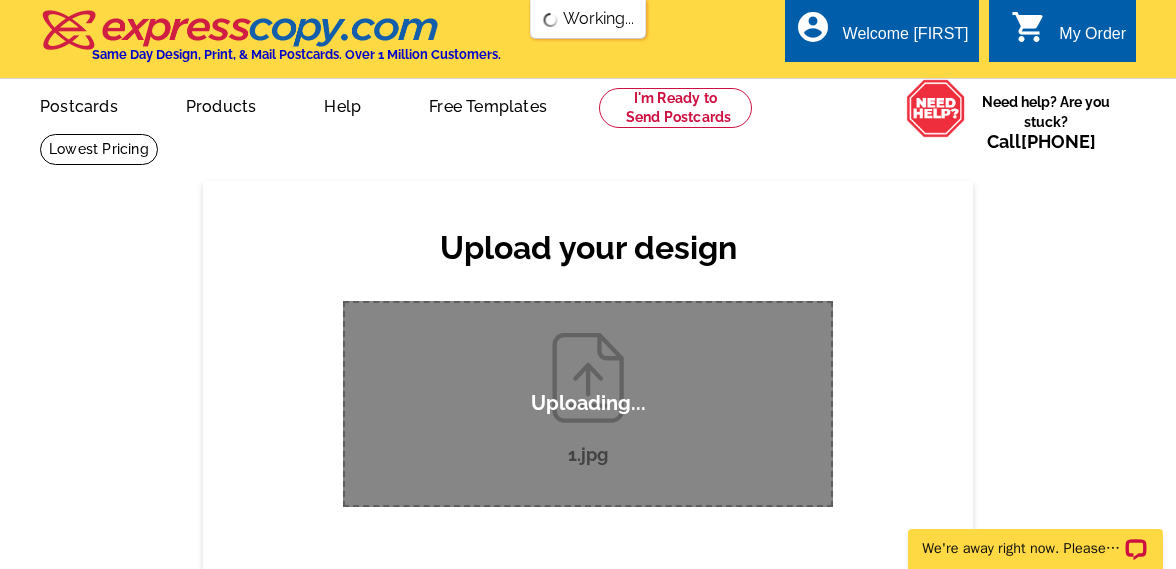 click on "Upload your design
Product
Please select the type of file...
Postcards
Business Cards
Letters and flyers
Greeting Cards  Size Finish None Back" at bounding box center [588, 385] 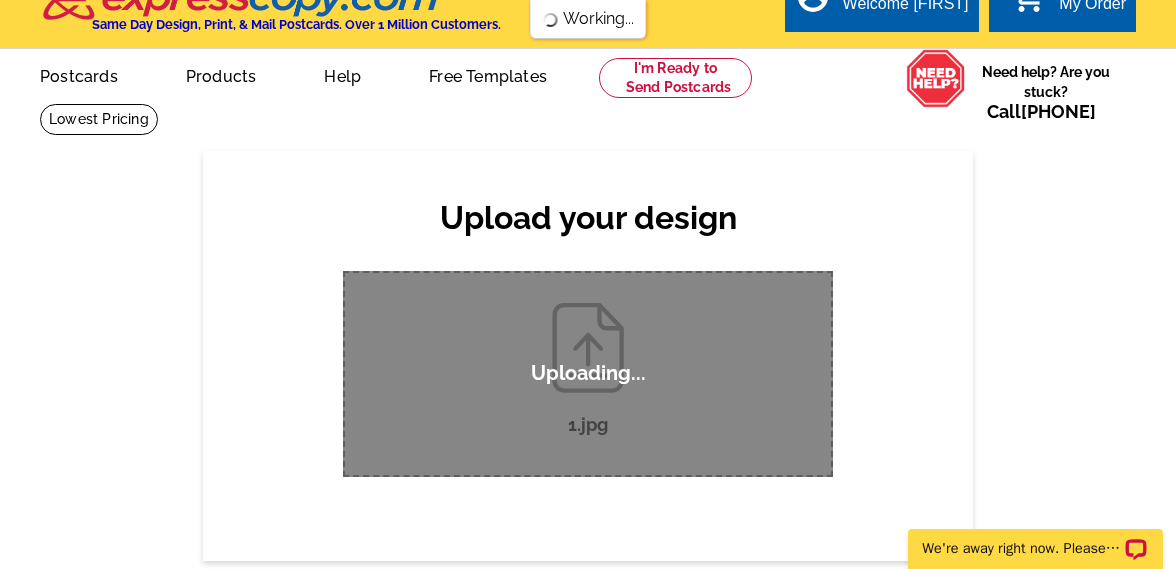 scroll, scrollTop: 20, scrollLeft: 0, axis: vertical 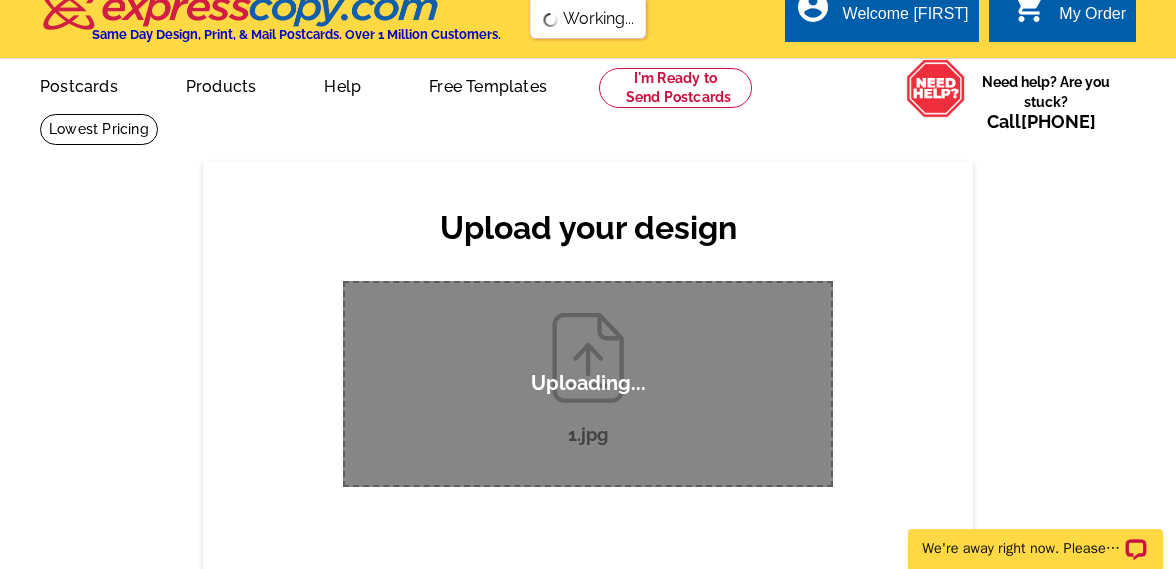 type 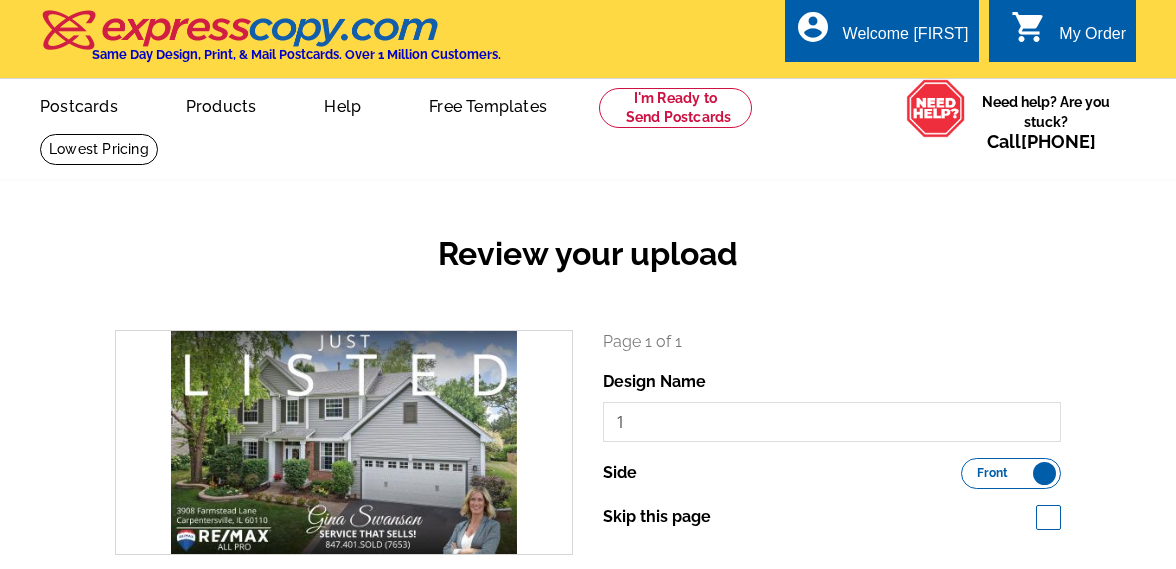 scroll, scrollTop: 0, scrollLeft: 0, axis: both 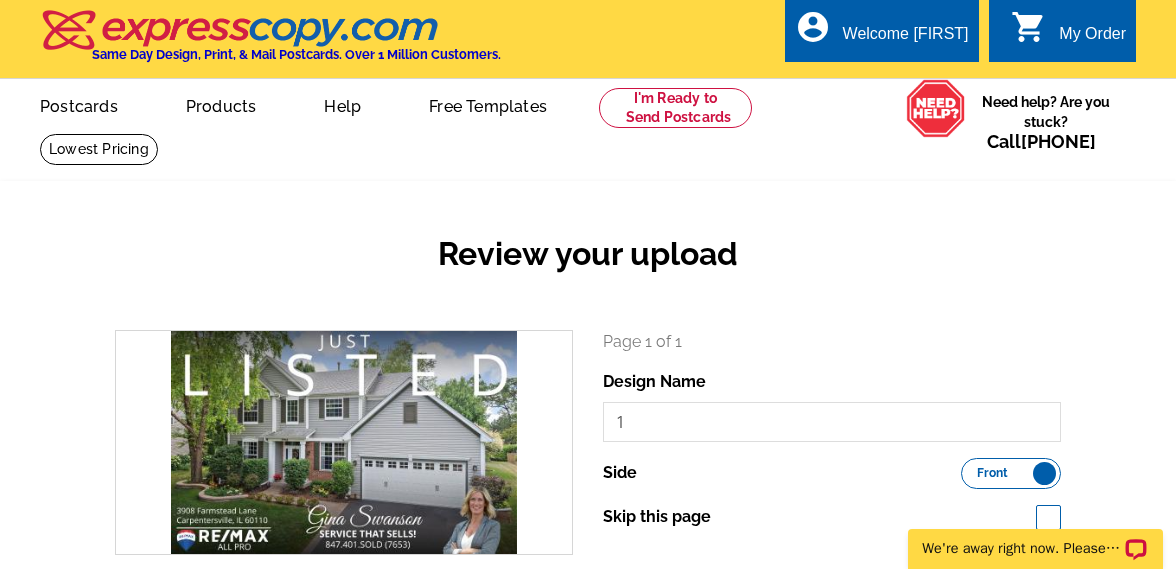 click on "Review your upload
search
Page 1 of 1
Design Name
1
Side
Front" at bounding box center (588, 436) 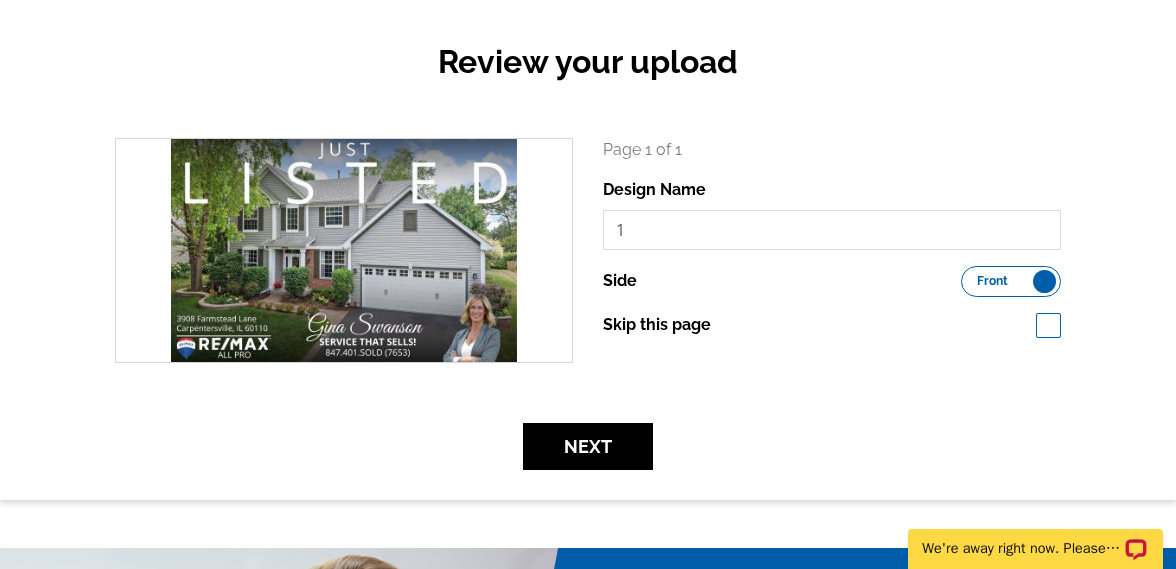 scroll, scrollTop: 176, scrollLeft: 0, axis: vertical 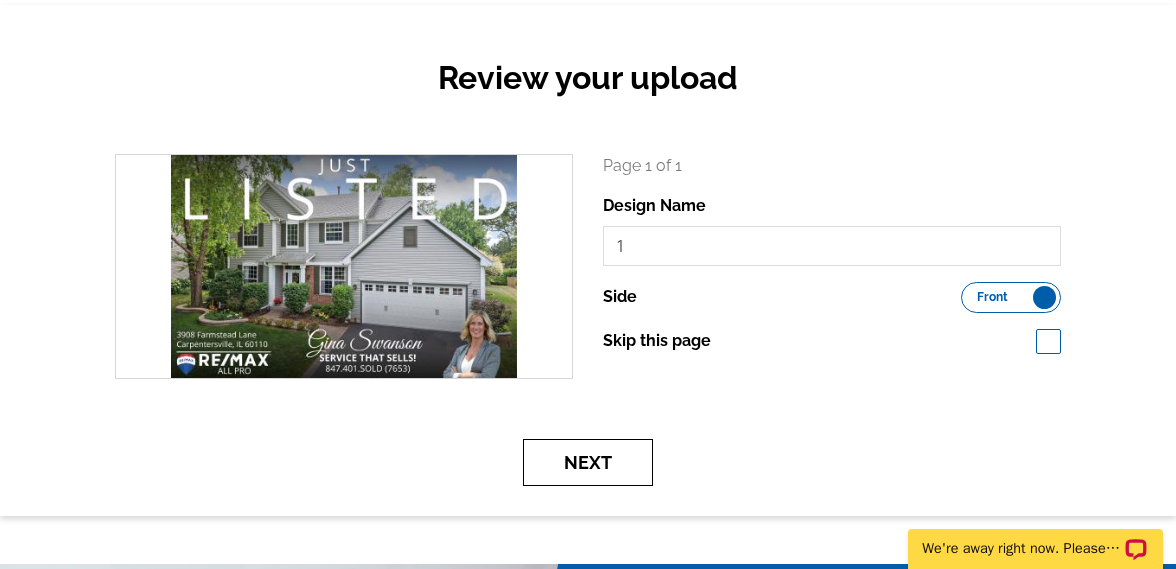 click on "Next" at bounding box center [588, 462] 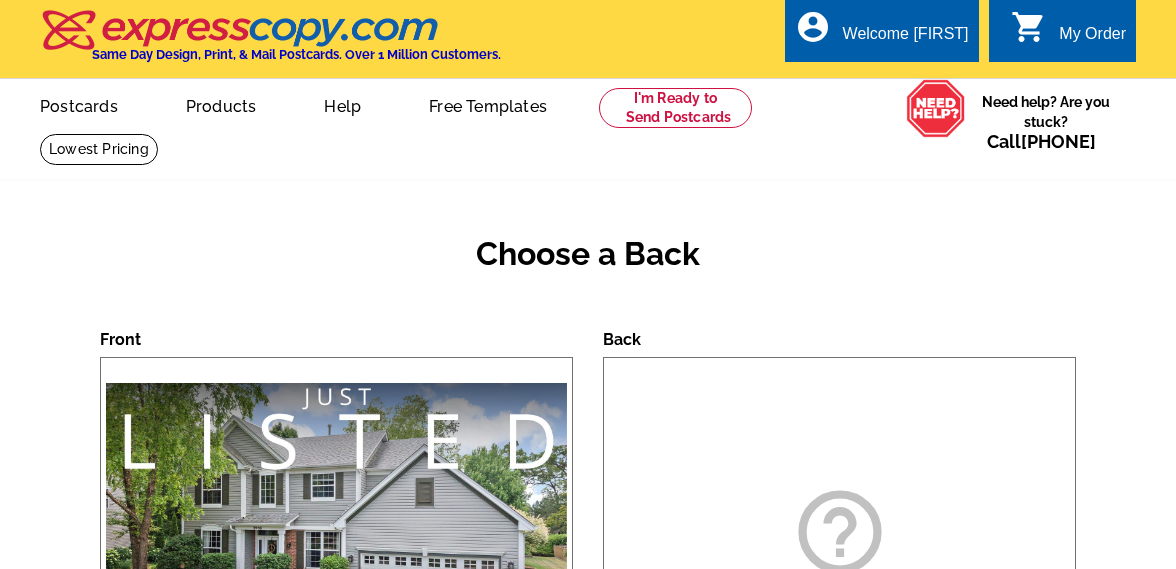 scroll, scrollTop: 0, scrollLeft: 0, axis: both 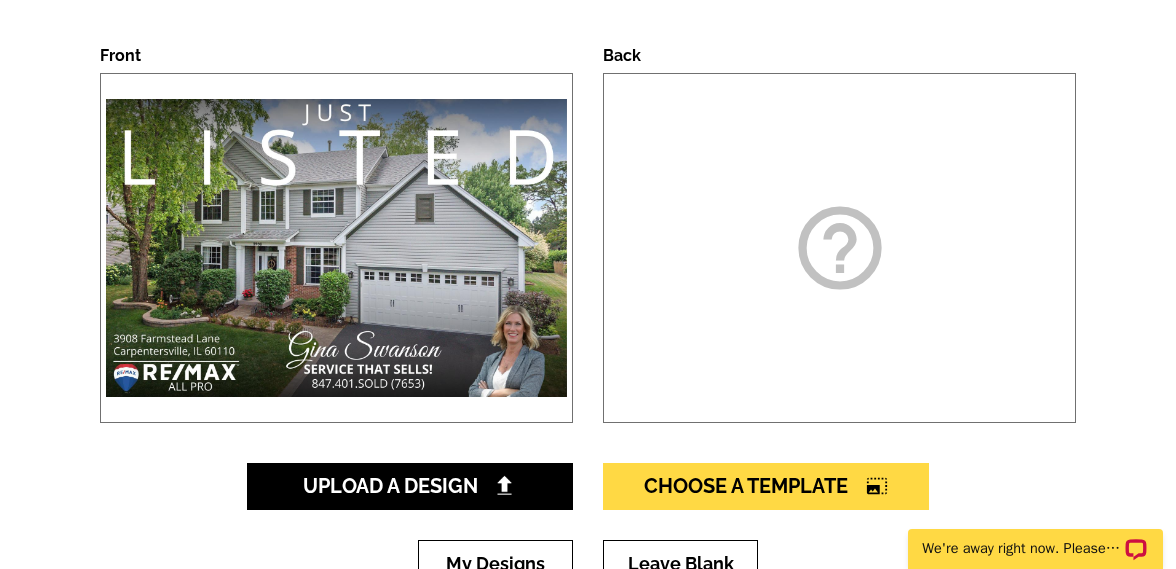 click on "help_outline" at bounding box center [840, 248] 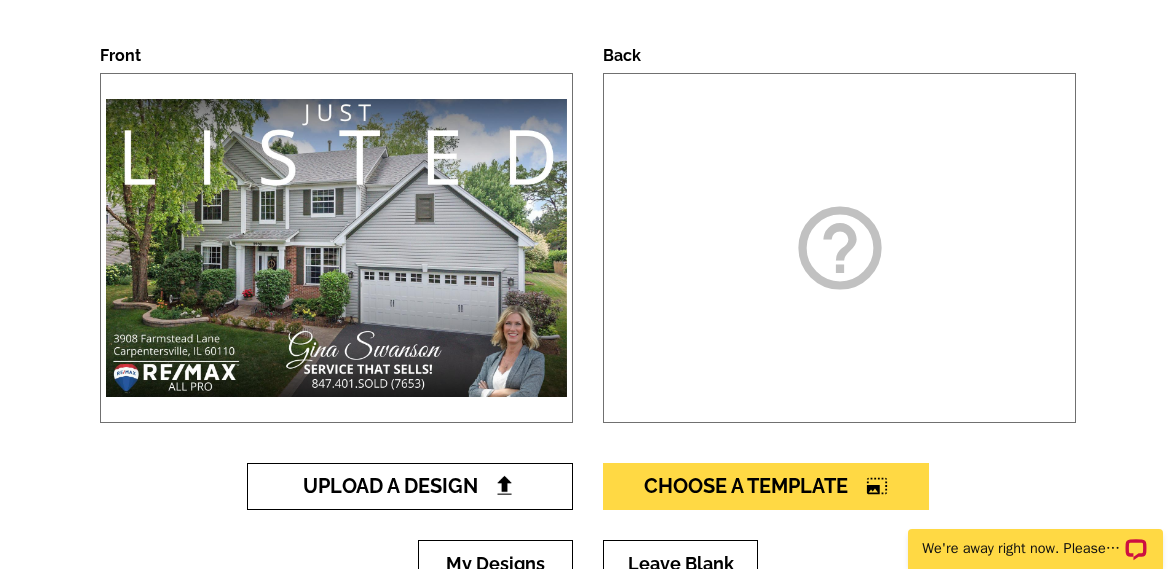 click on "Upload A Design" at bounding box center [410, 486] 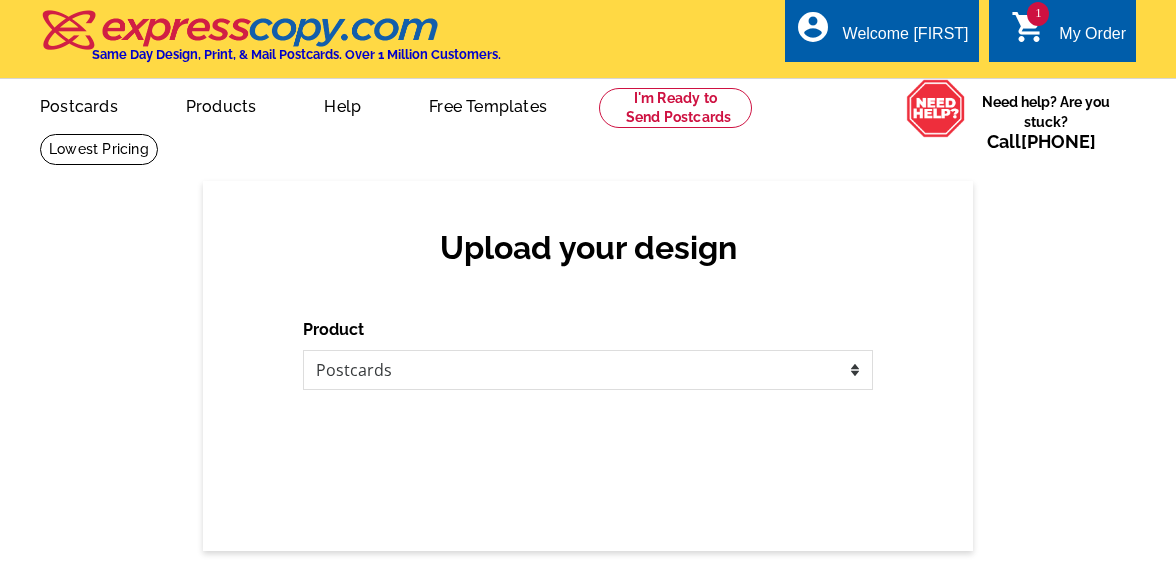 scroll, scrollTop: 0, scrollLeft: 0, axis: both 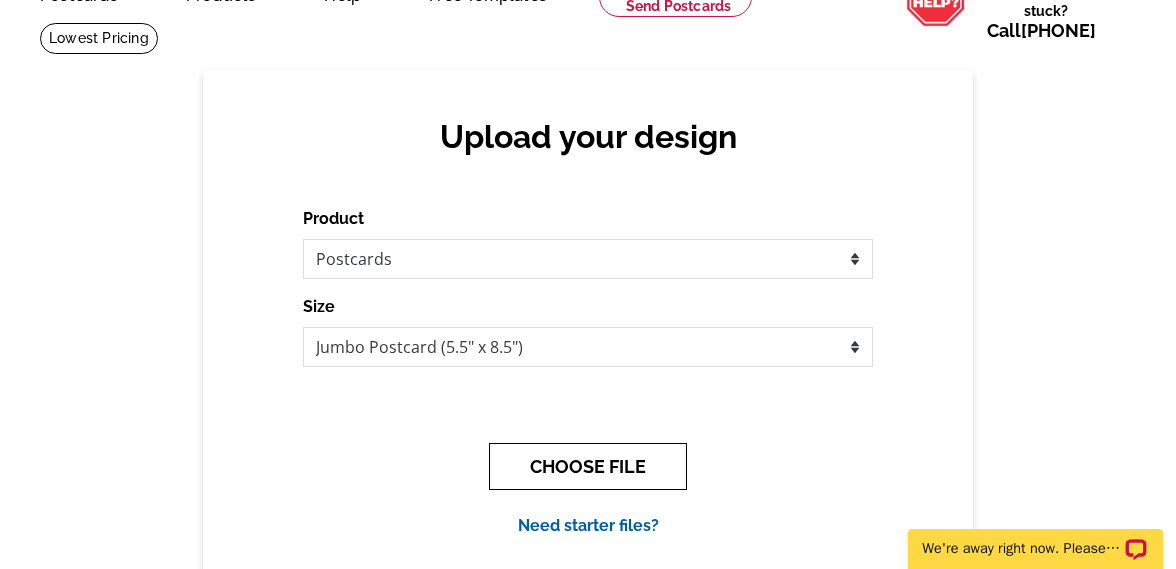click on "CHOOSE FILE" at bounding box center [588, 466] 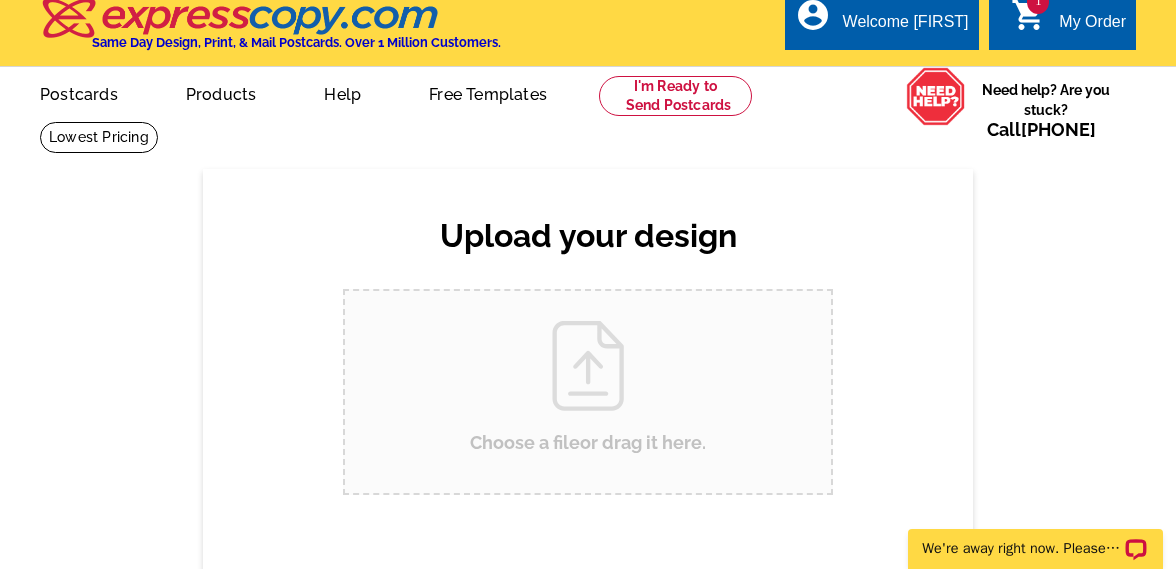 scroll, scrollTop: 0, scrollLeft: 0, axis: both 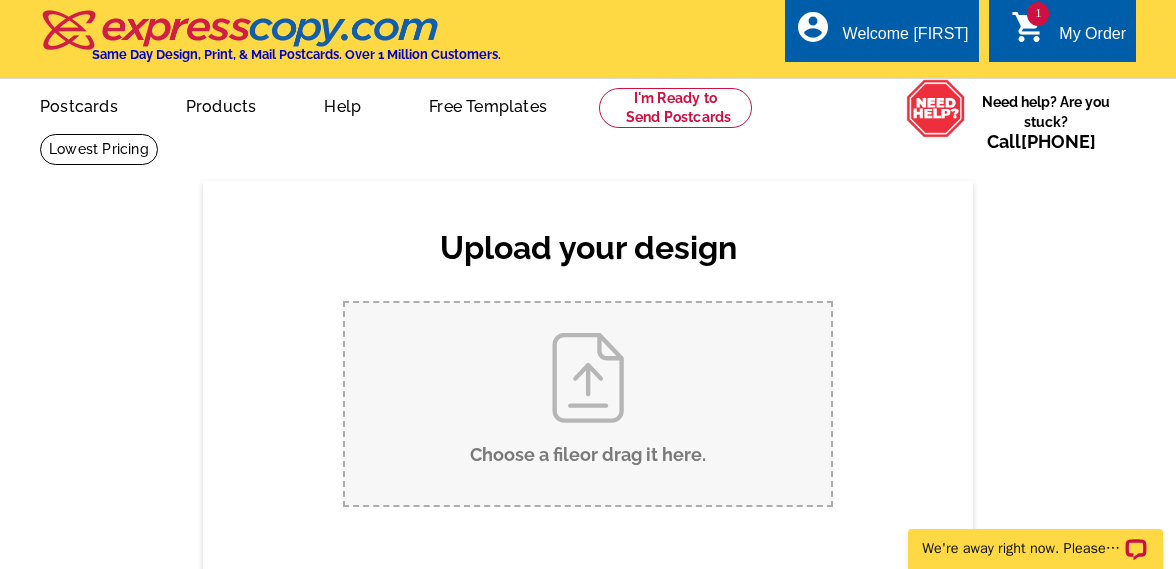 click on "Choose a file  or drag it here ." at bounding box center [588, 404] 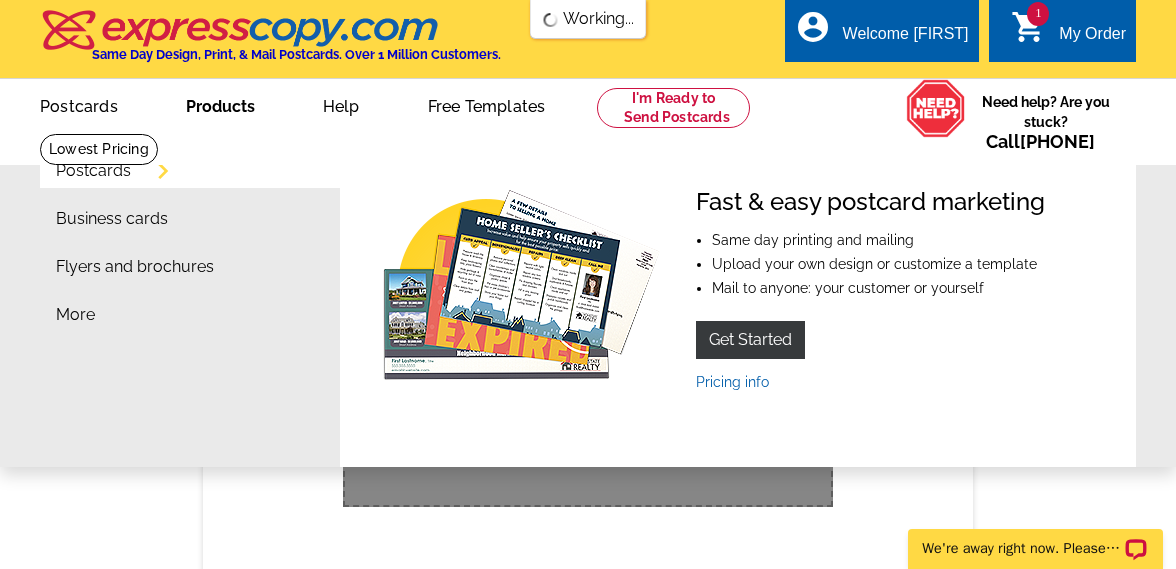 scroll, scrollTop: 0, scrollLeft: 0, axis: both 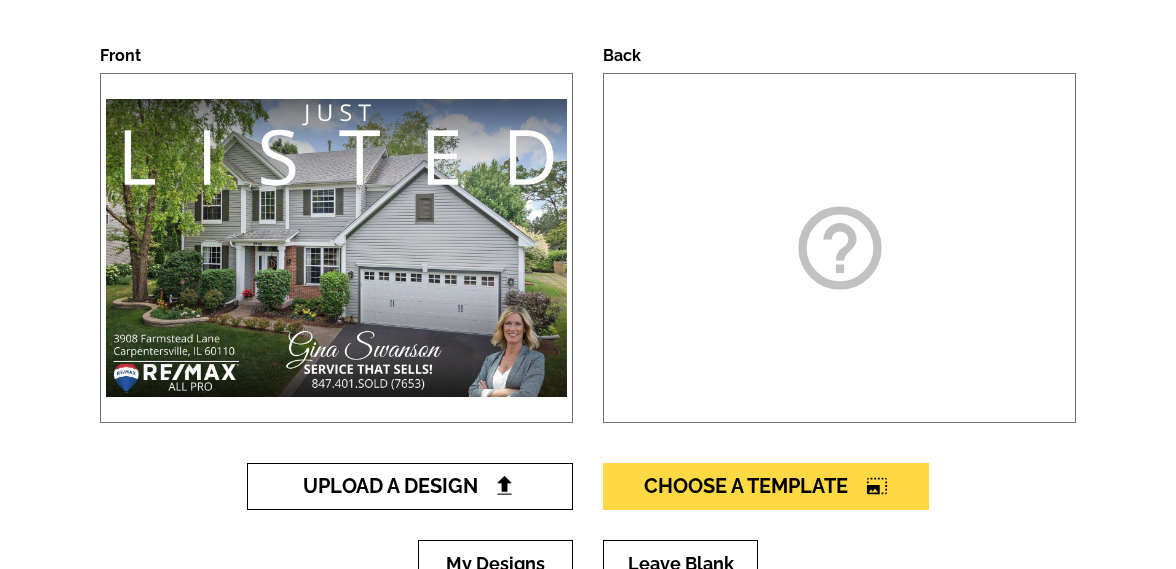 click on "Upload A Design" at bounding box center (410, 486) 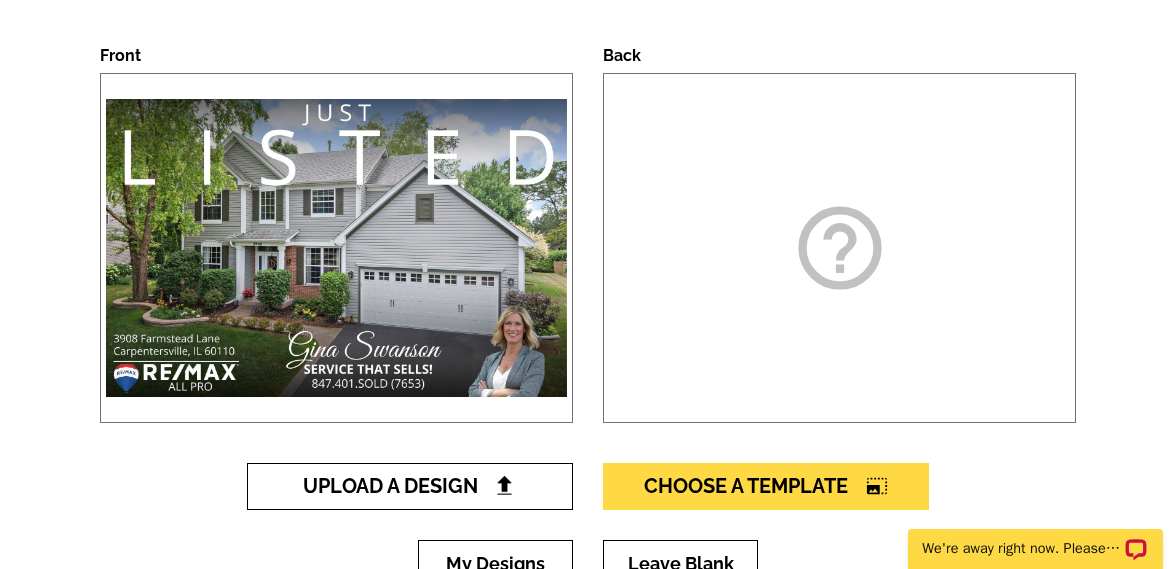 scroll, scrollTop: 0, scrollLeft: 0, axis: both 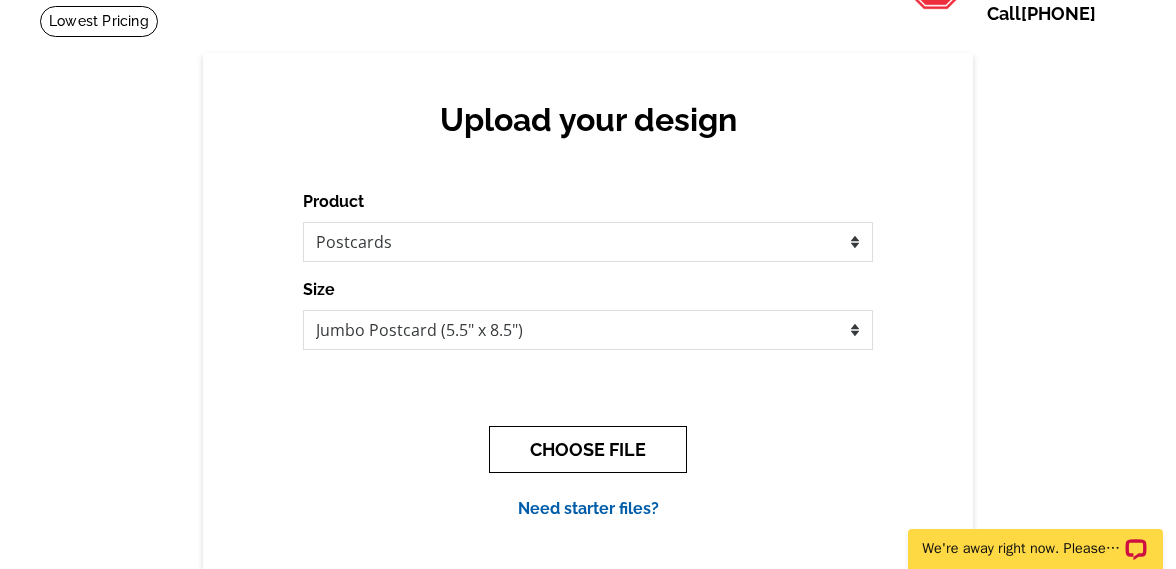 click on "CHOOSE FILE" at bounding box center [588, 449] 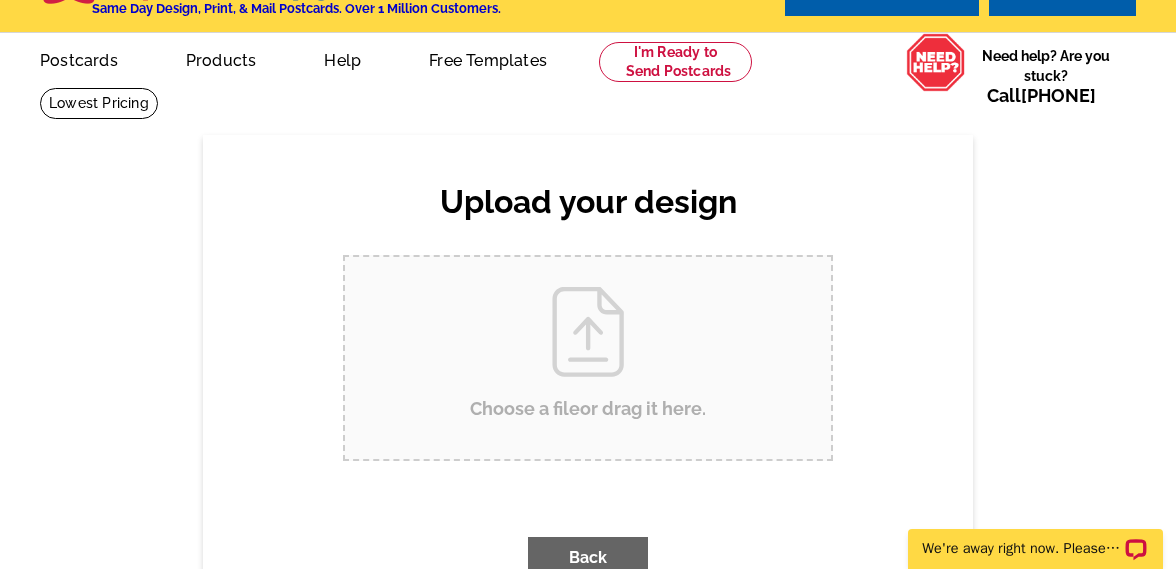 scroll, scrollTop: 0, scrollLeft: 0, axis: both 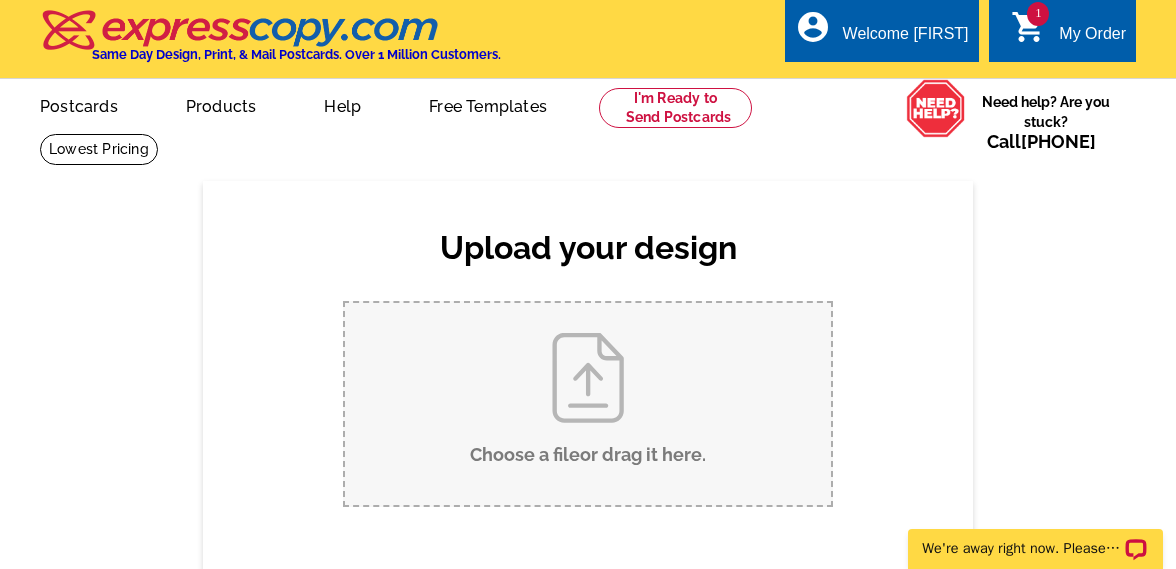 click on "Choose a file  or drag it here ." at bounding box center (588, 404) 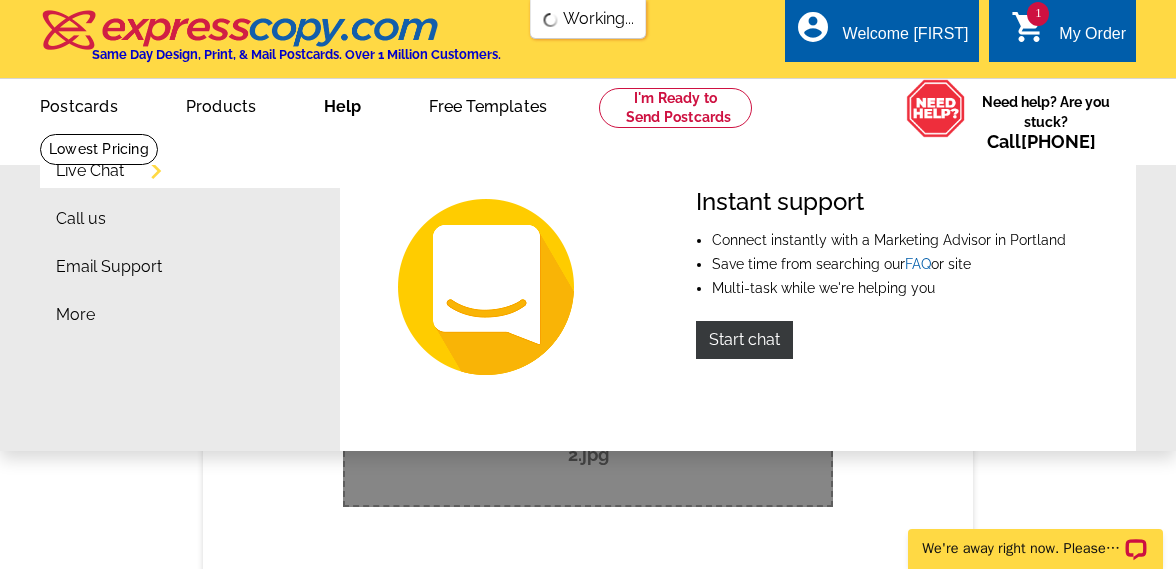 scroll, scrollTop: 0, scrollLeft: 0, axis: both 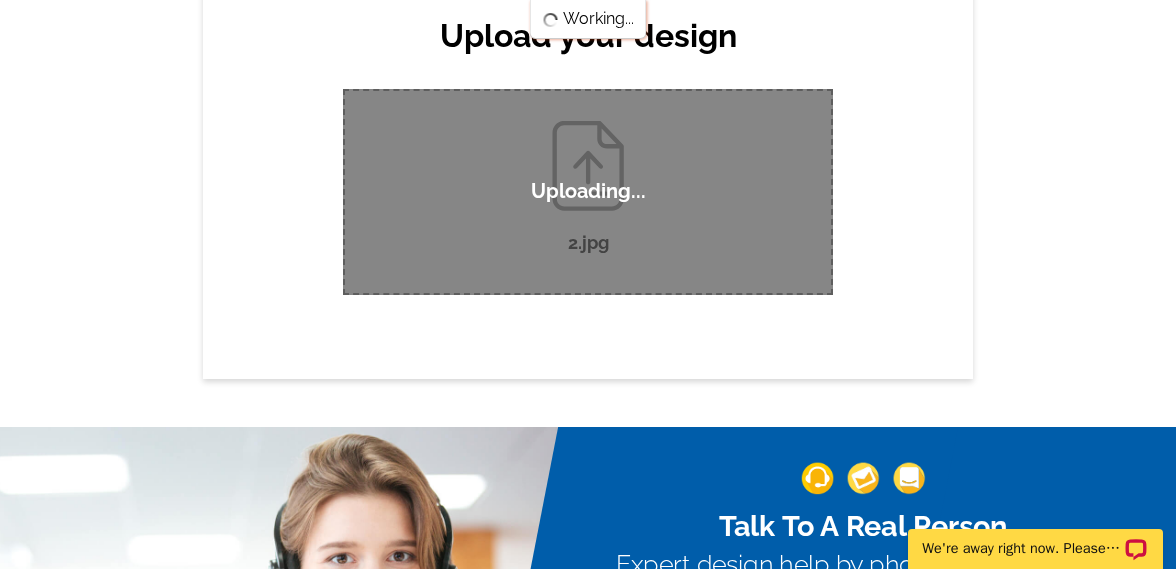 type 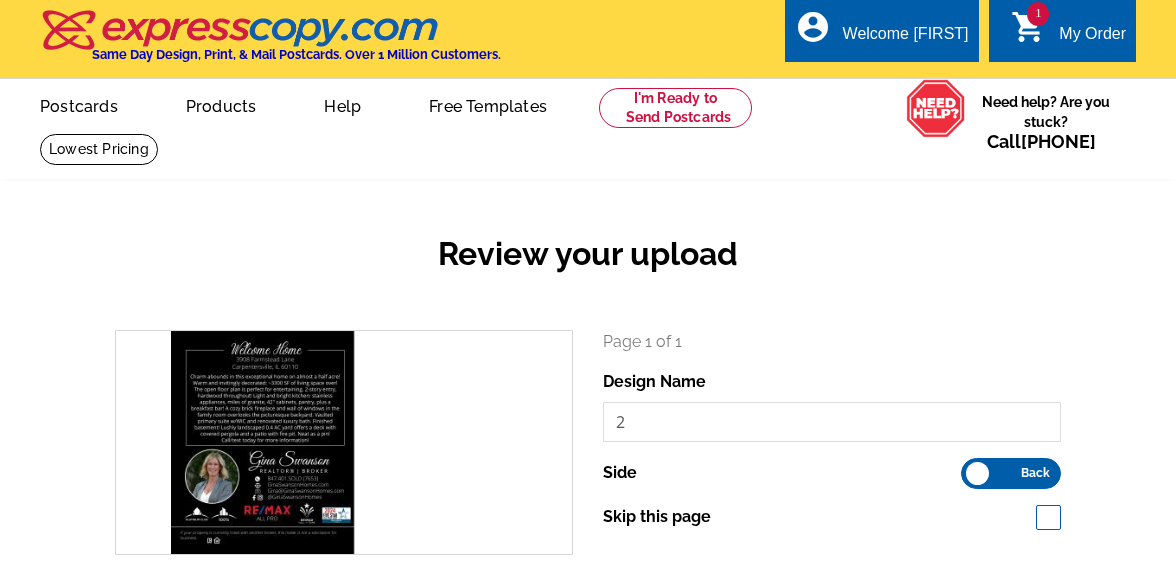 scroll, scrollTop: 0, scrollLeft: 0, axis: both 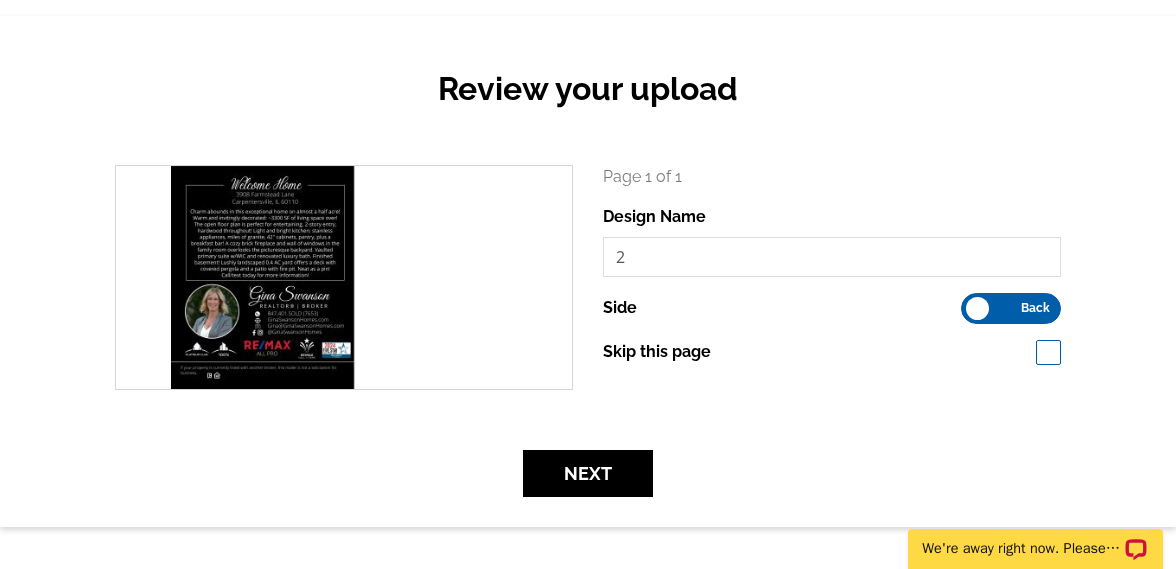 click on "Front
Back" at bounding box center [1011, 308] 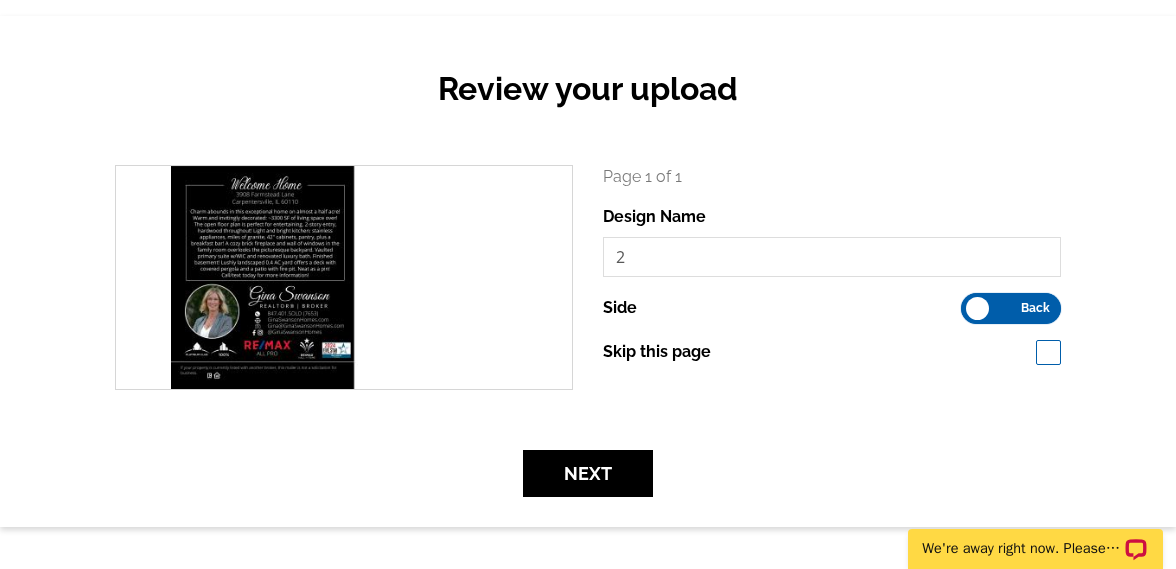 click on "Front
Back" at bounding box center (971, 303) 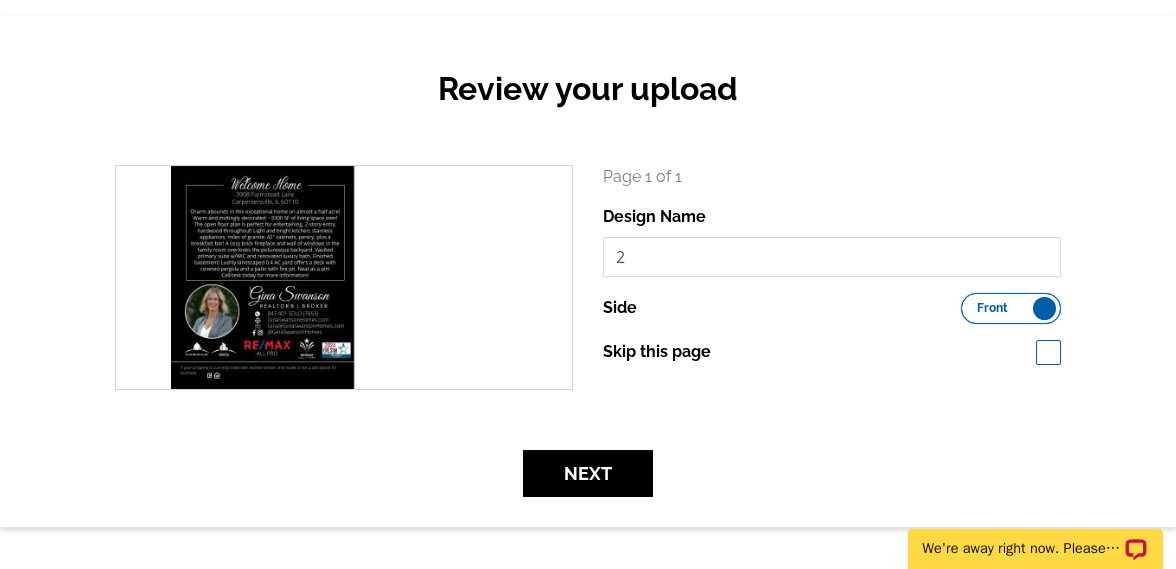 scroll, scrollTop: 0, scrollLeft: 0, axis: both 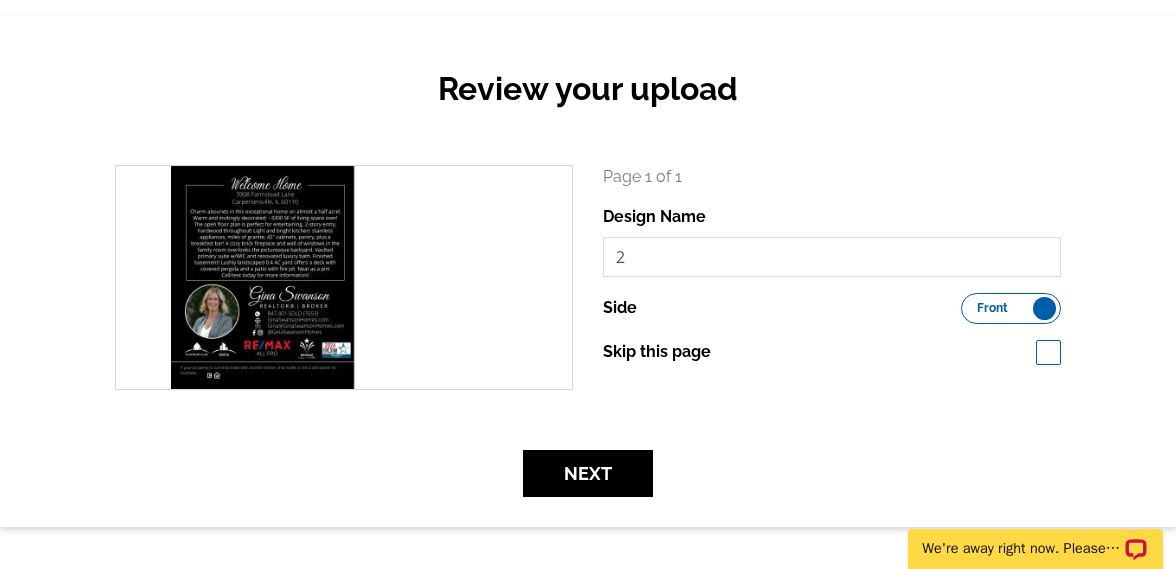 click on "Front" at bounding box center [992, 308] 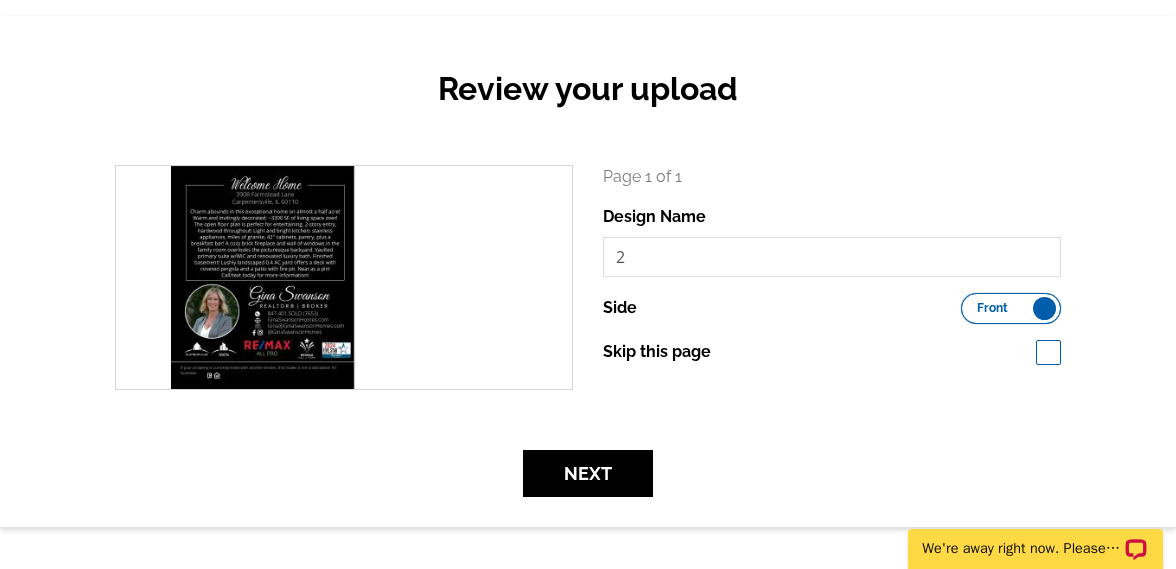 click on "Front
Back" at bounding box center (971, 303) 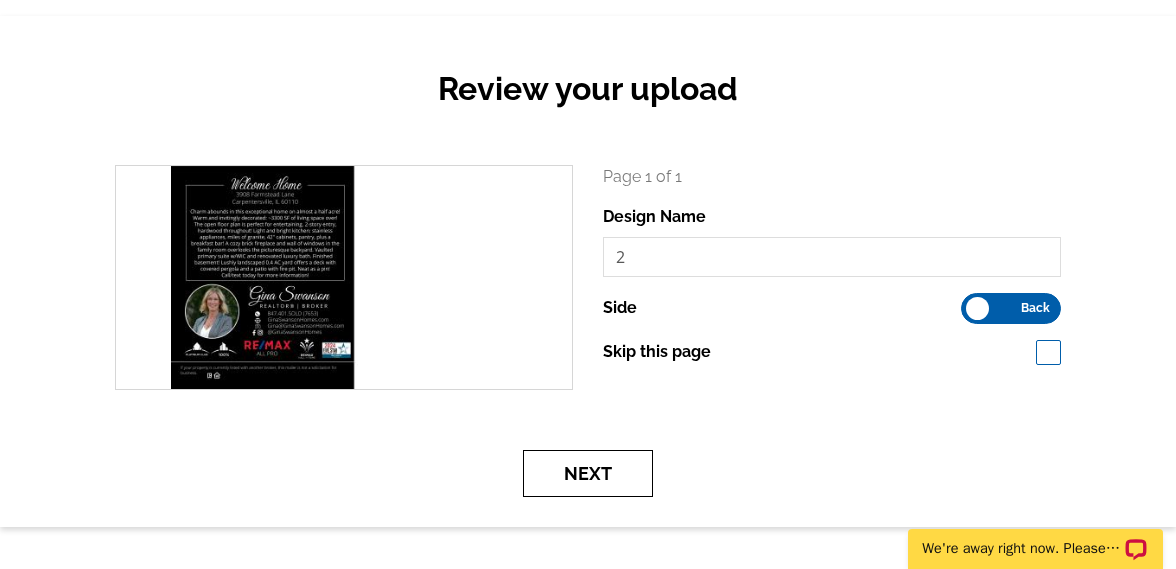 click on "Next" at bounding box center [588, 473] 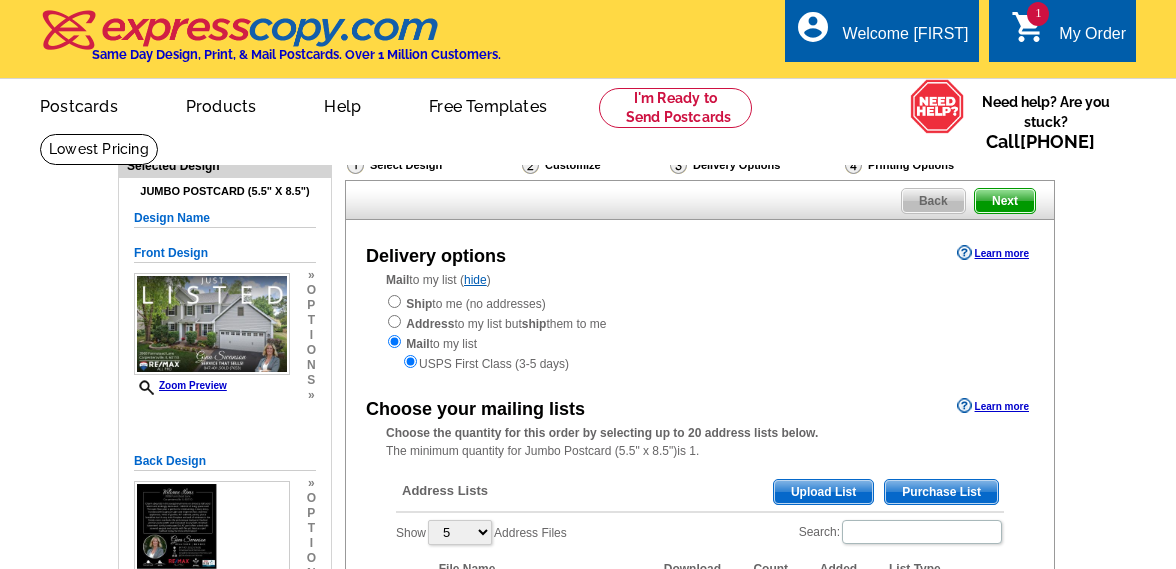 scroll, scrollTop: 0, scrollLeft: 0, axis: both 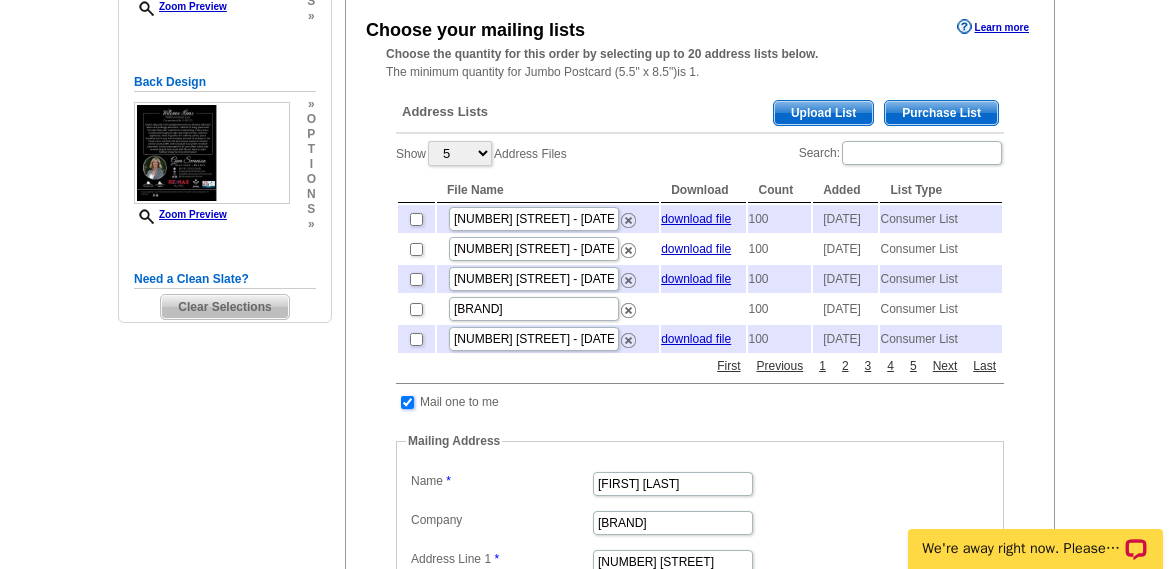click at bounding box center (407, 402) 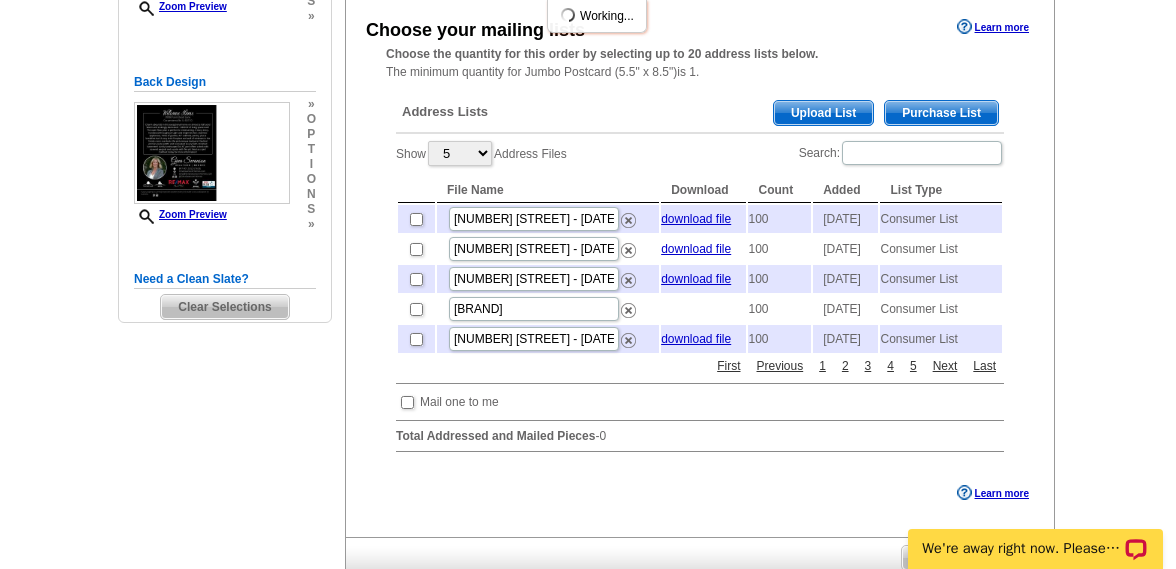 click on "Purchase List" at bounding box center [941, 113] 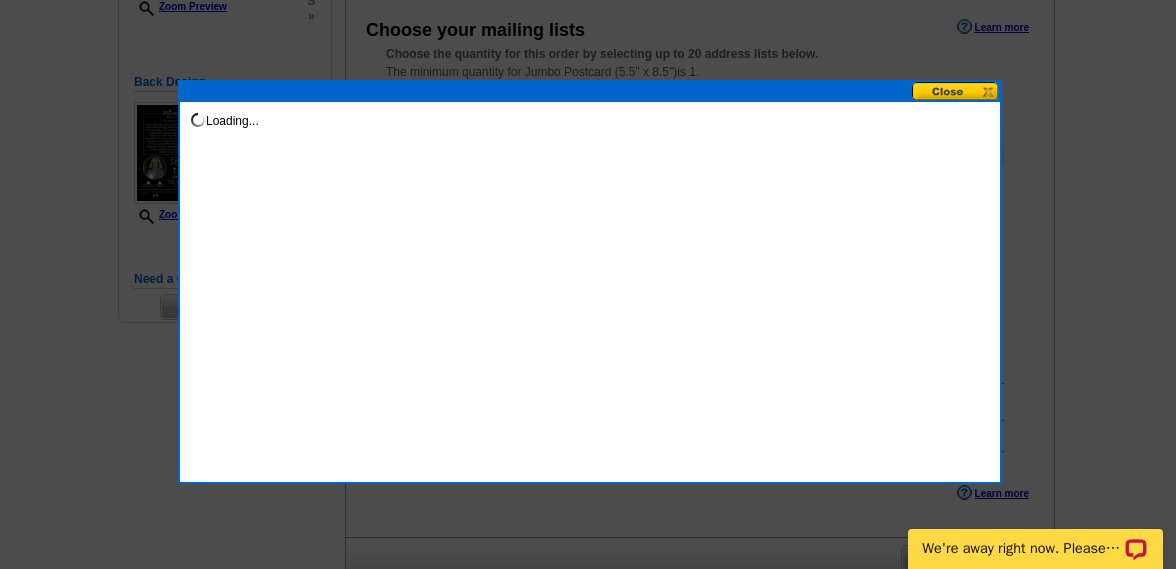 click at bounding box center (956, 91) 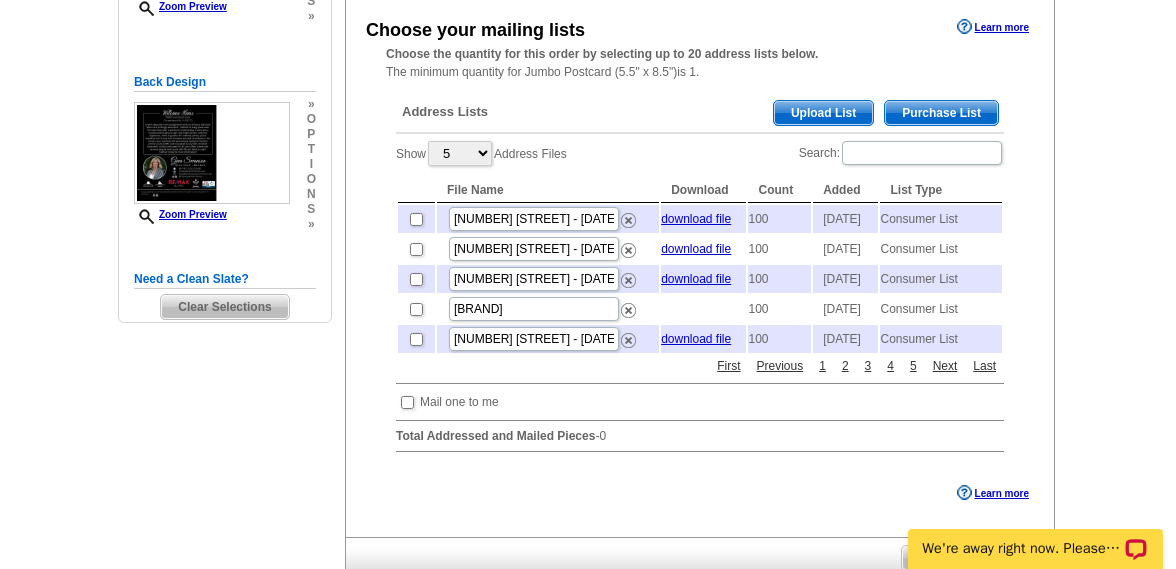 click on "Purchase List" at bounding box center (941, 113) 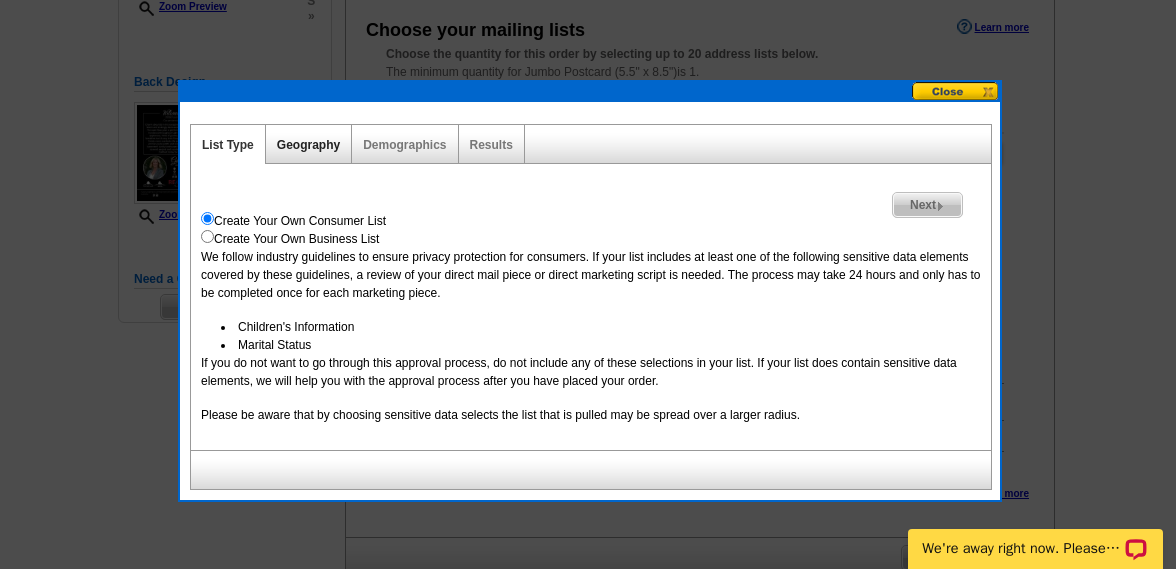 click on "Geography" at bounding box center (308, 145) 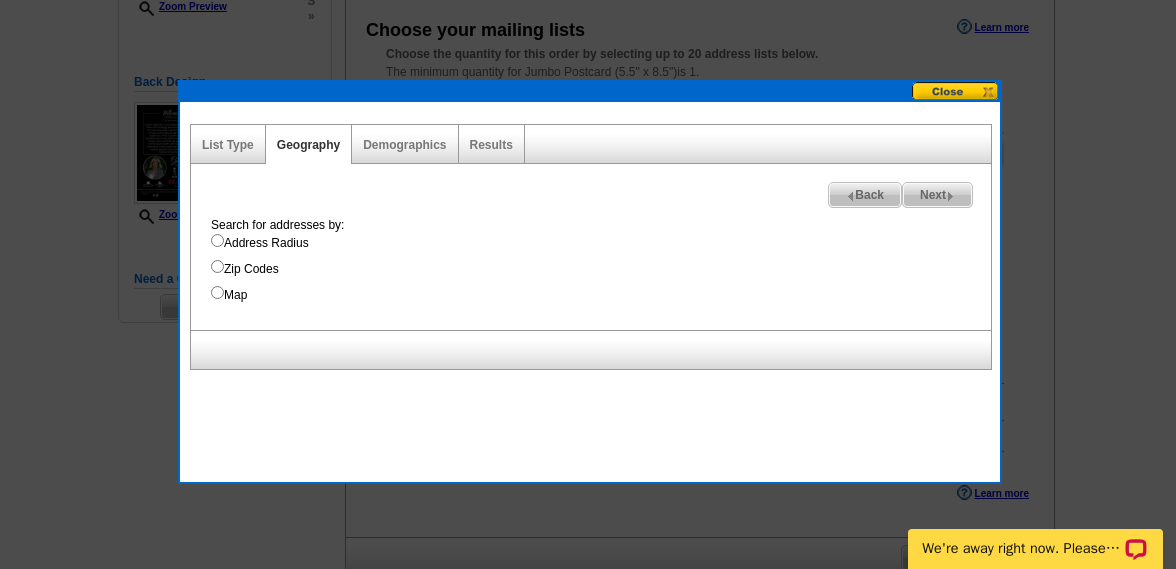 click on "Address Radius" at bounding box center [217, 240] 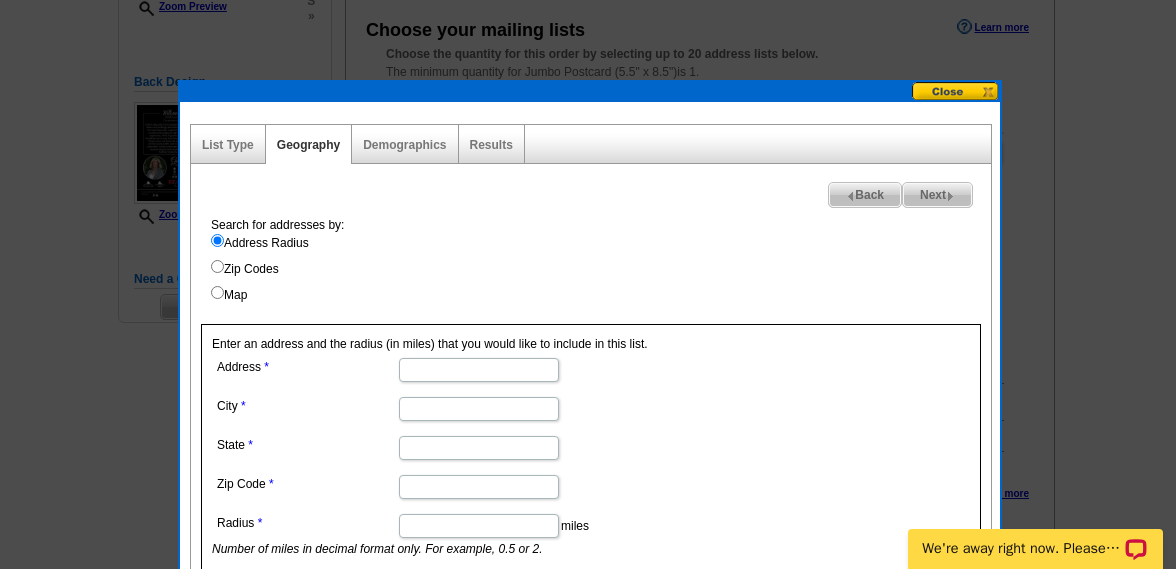 click on "Address" at bounding box center [479, 370] 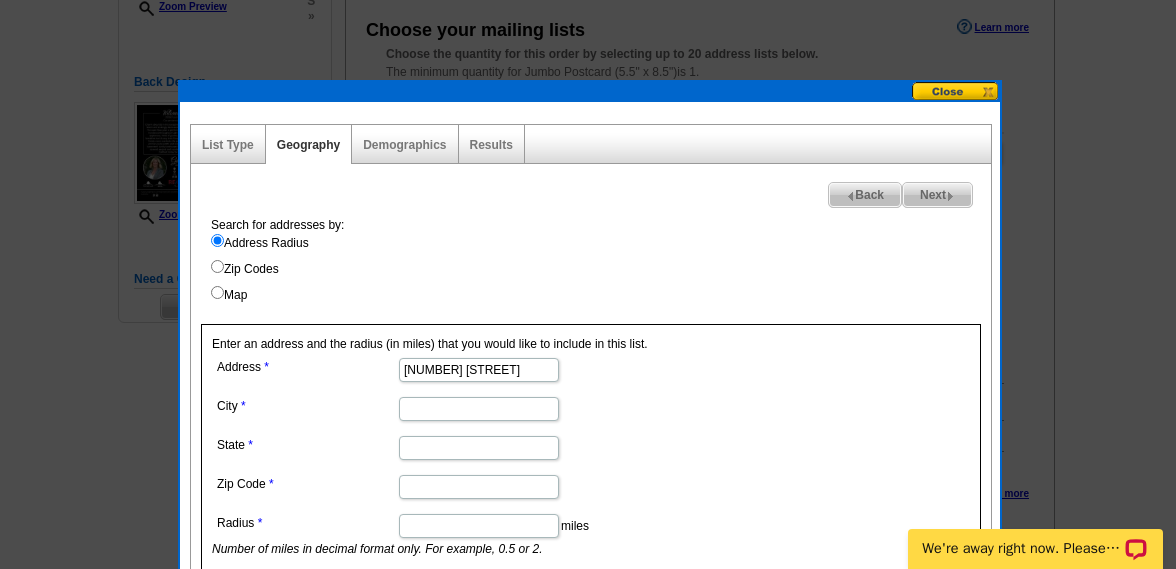 type on "3908 farmstead lane" 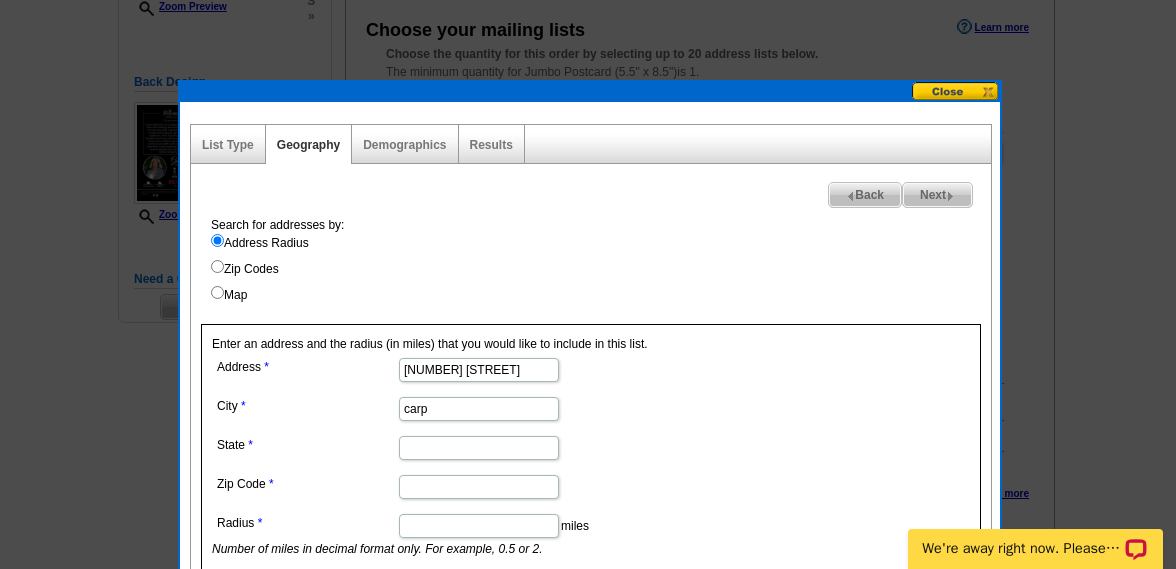 type on "Carpentersville" 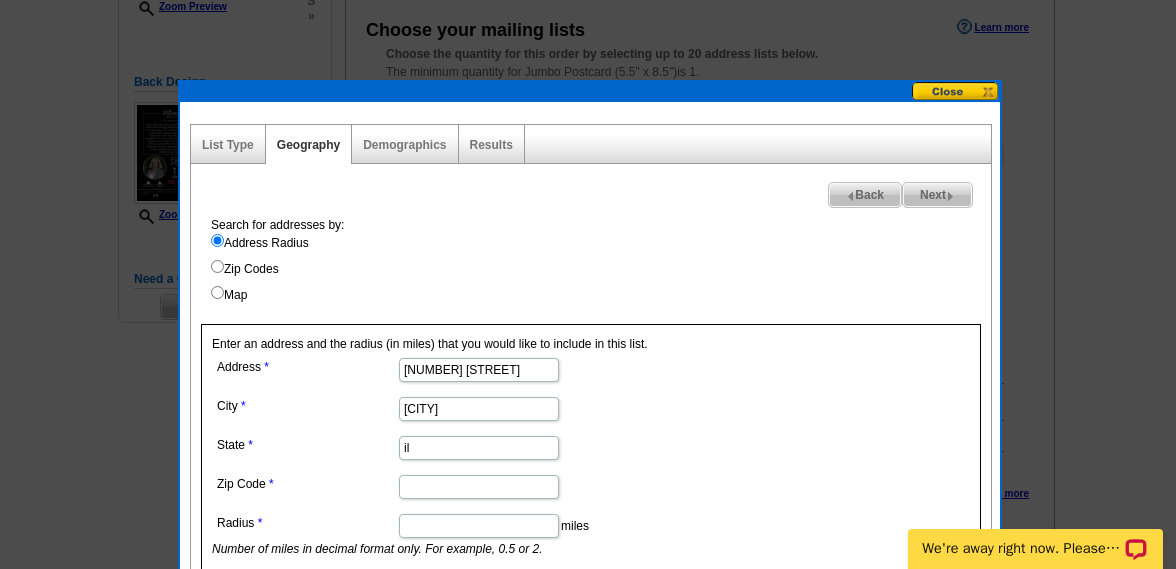 type on "il" 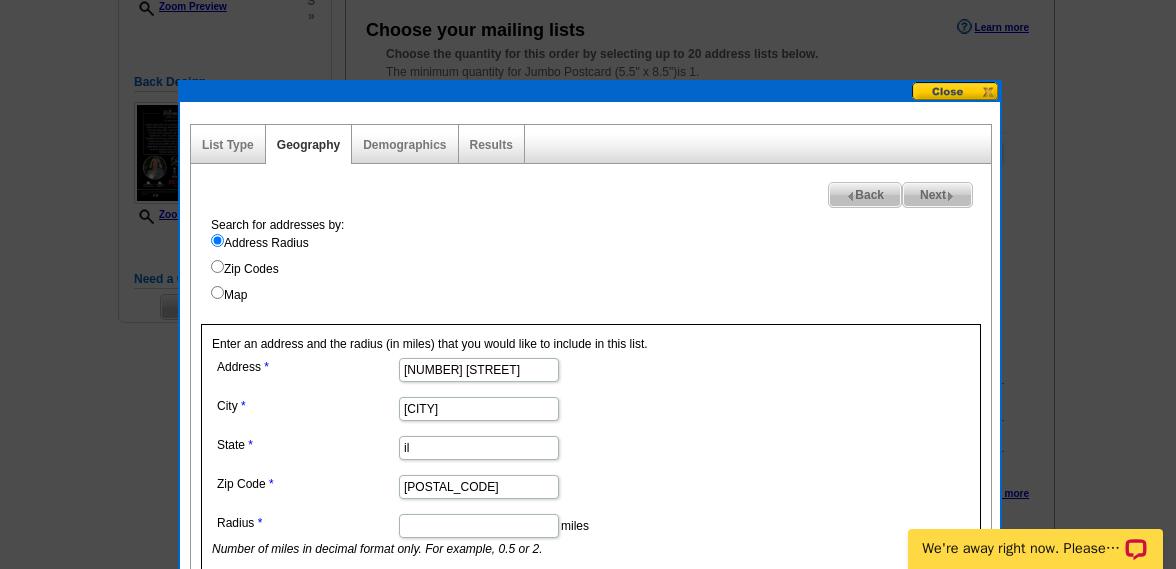 type on "60110" 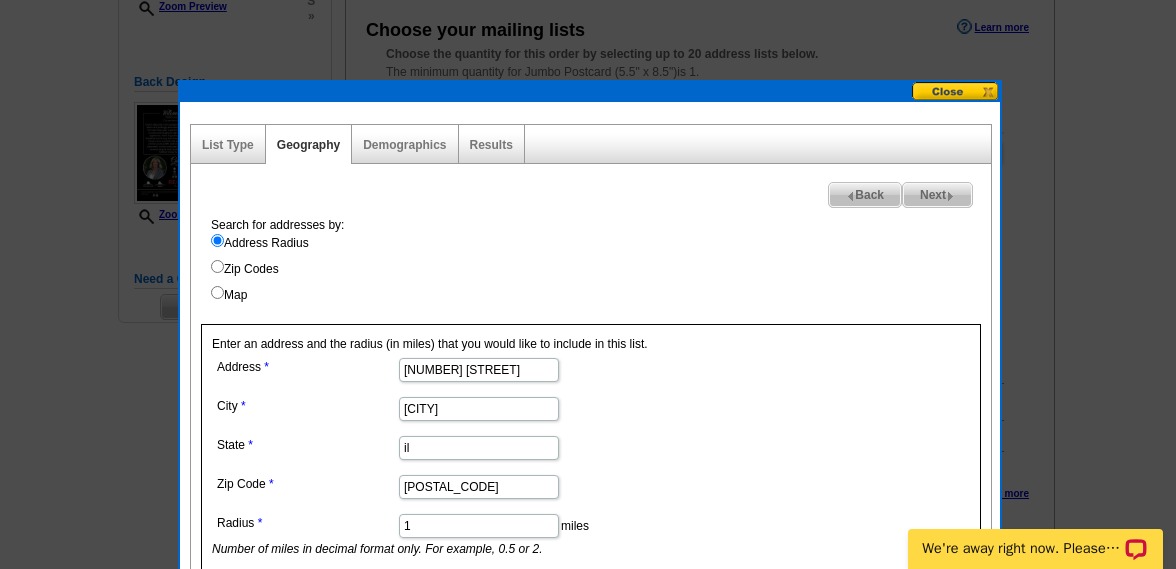 type on "1" 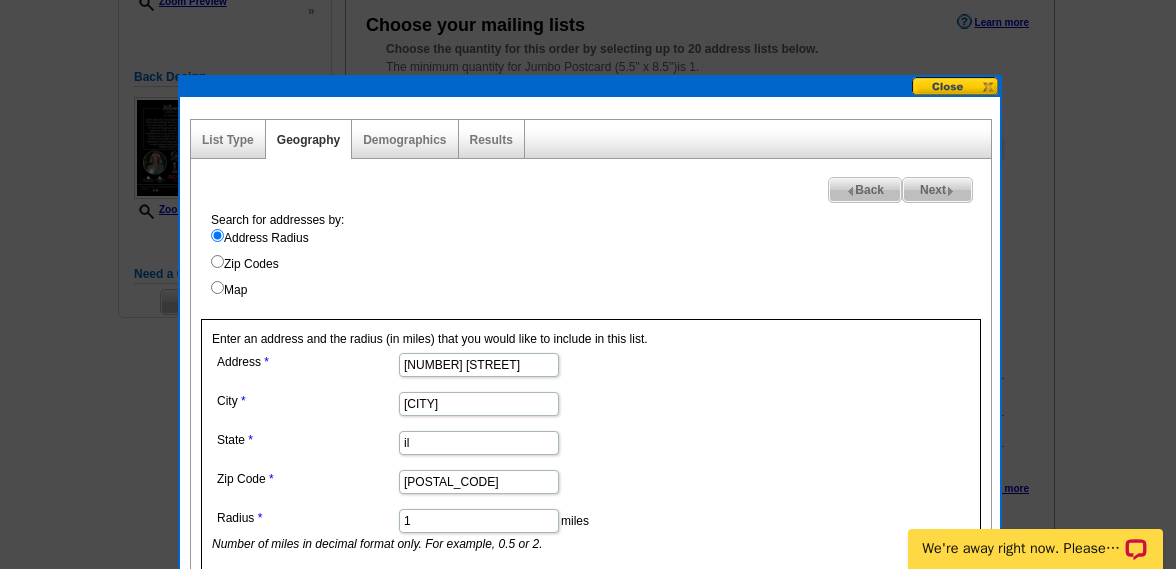 scroll, scrollTop: 374, scrollLeft: 0, axis: vertical 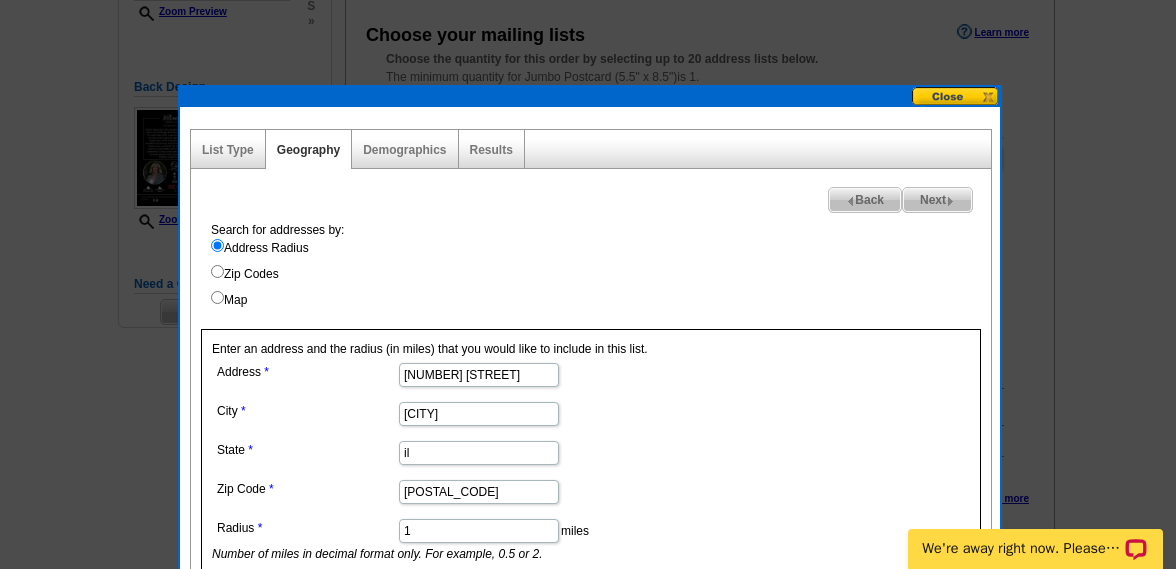 click on "Next" at bounding box center (937, 200) 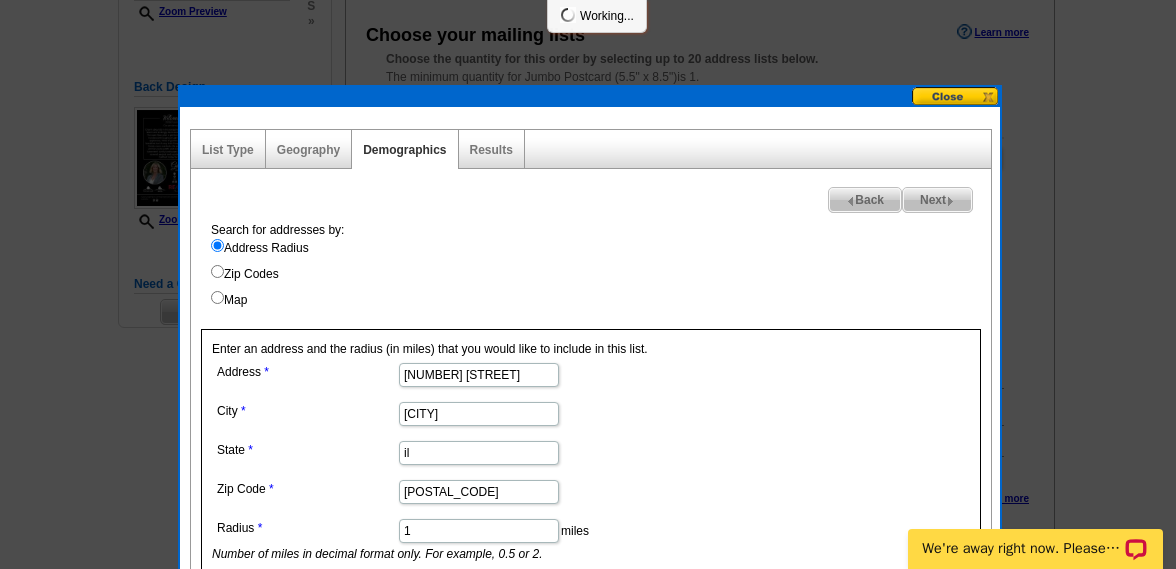 select 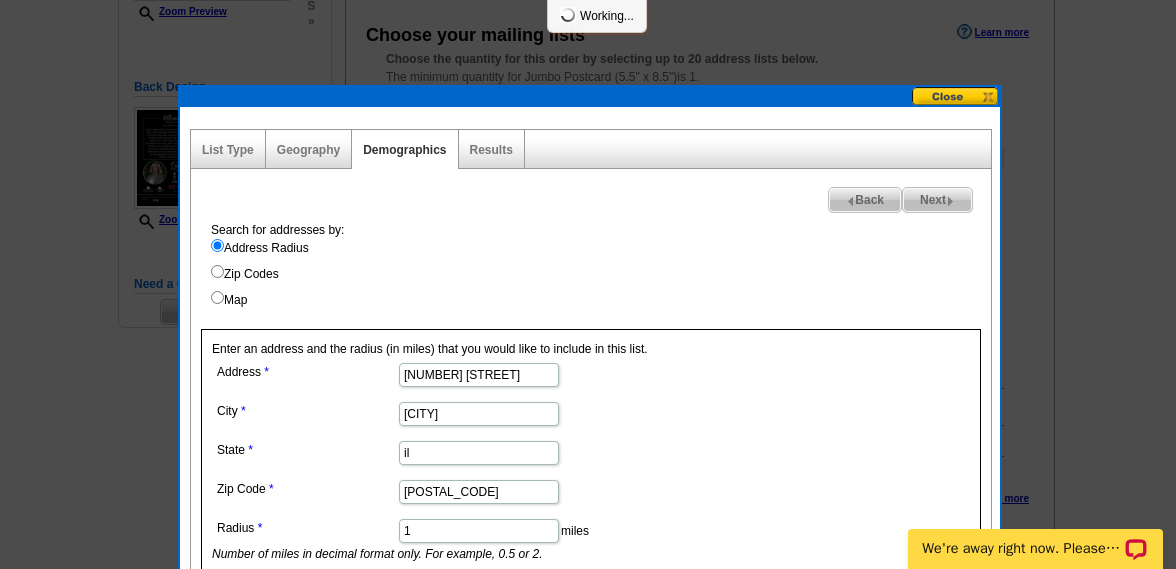 select 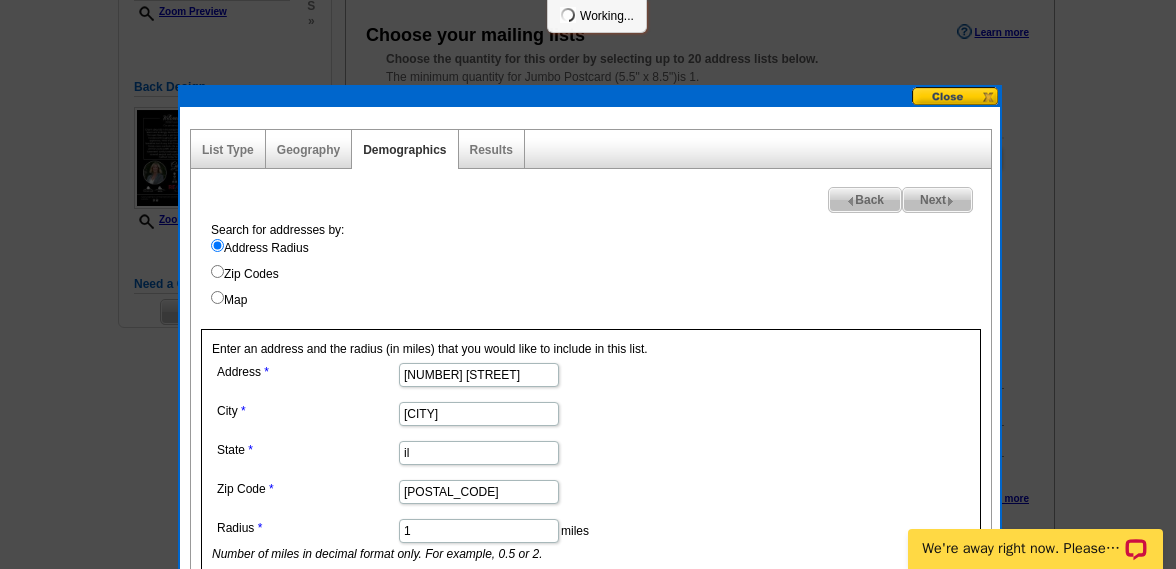 select 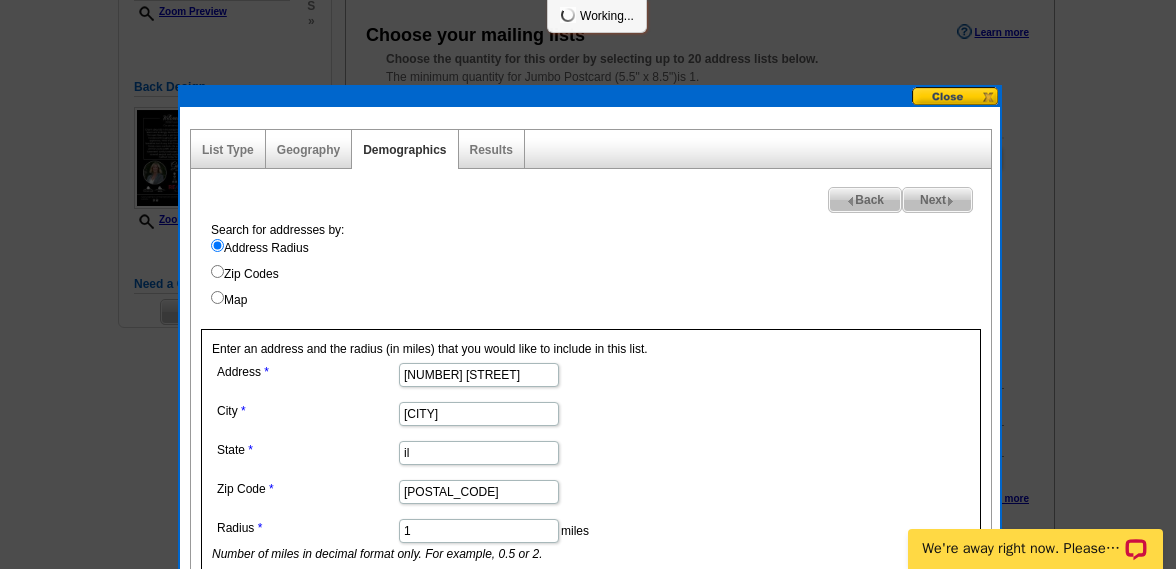 select 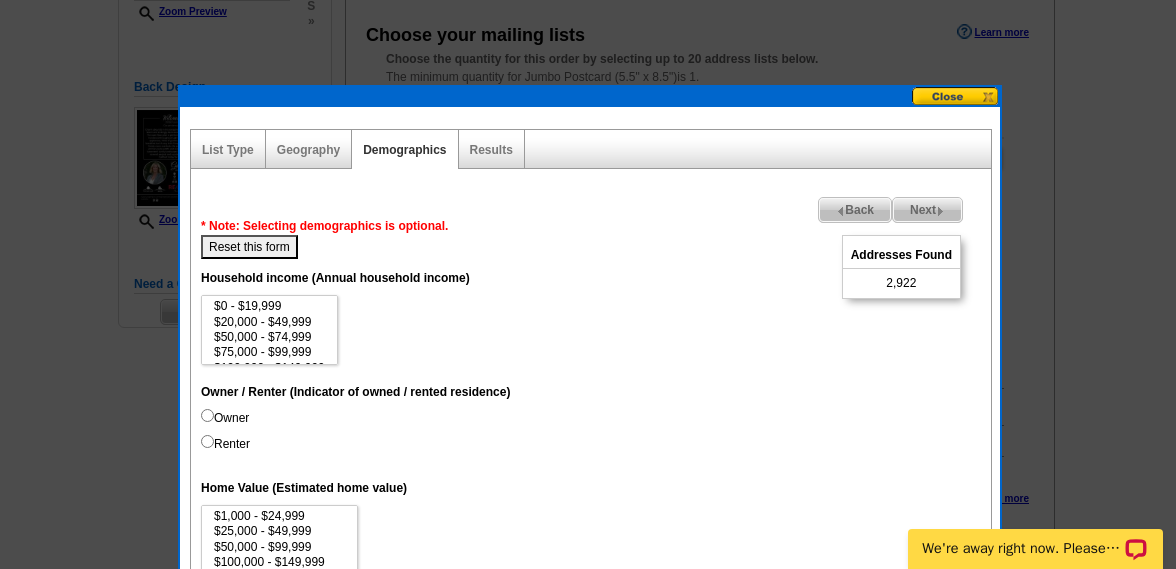 click on "Owner" at bounding box center (207, 415) 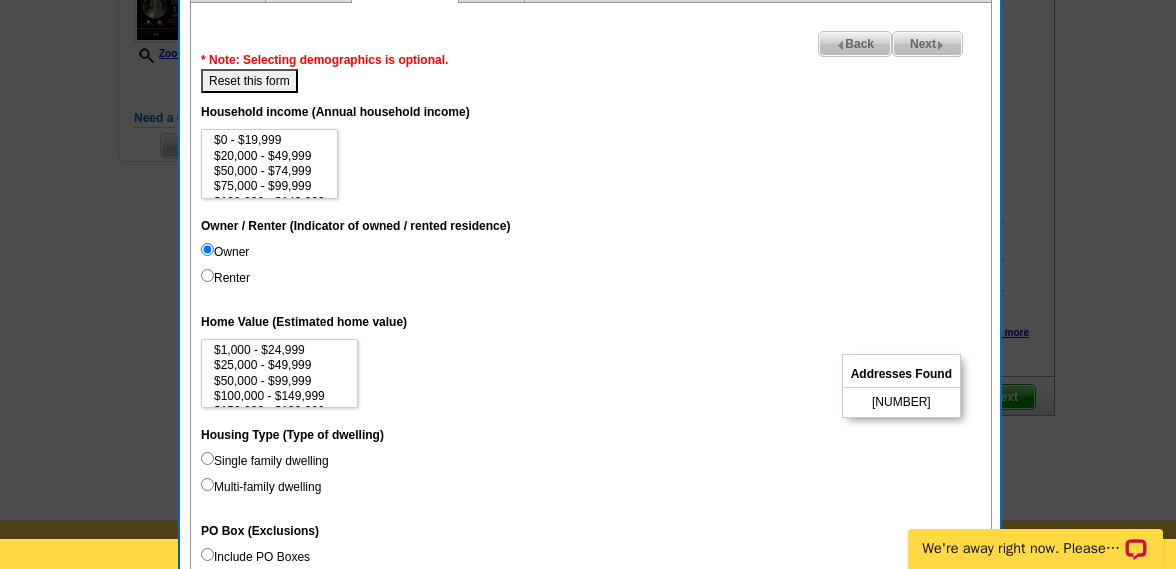 scroll, scrollTop: 559, scrollLeft: 0, axis: vertical 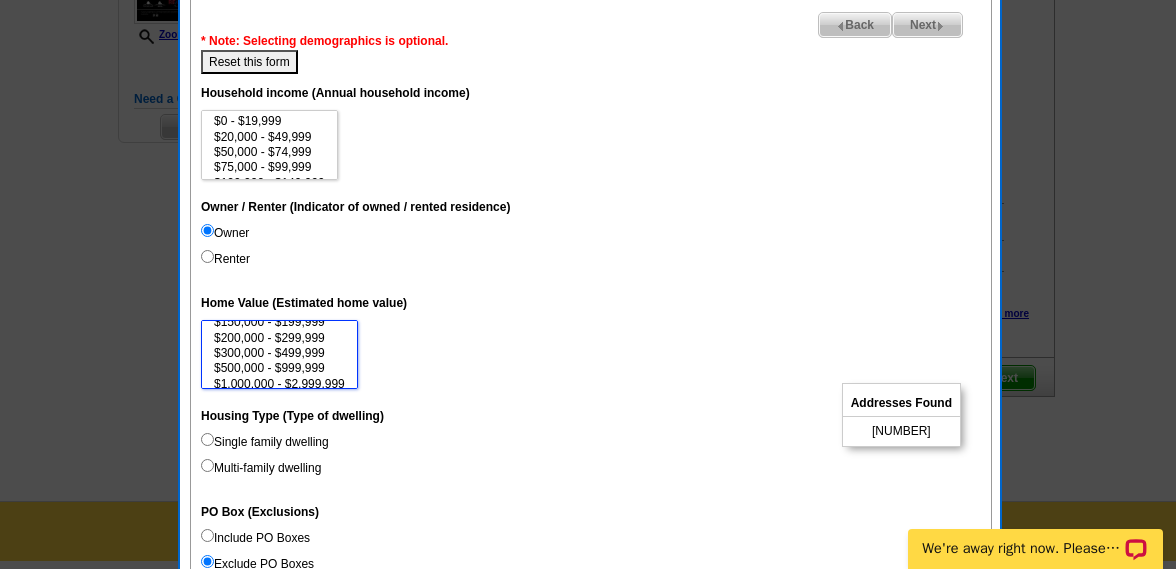 select on "200000-299999" 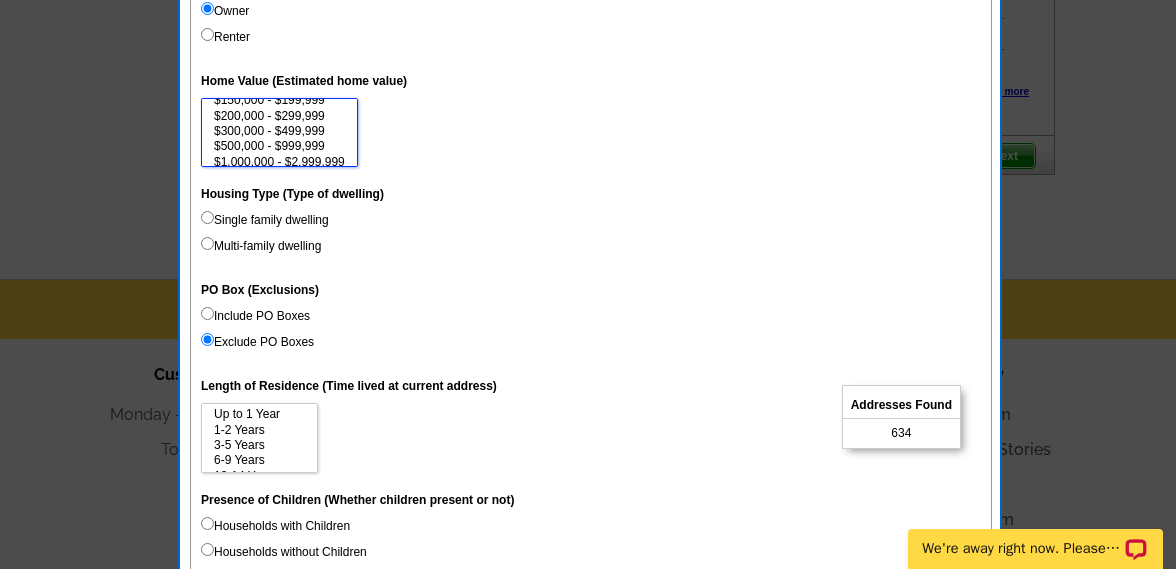 scroll, scrollTop: 785, scrollLeft: 0, axis: vertical 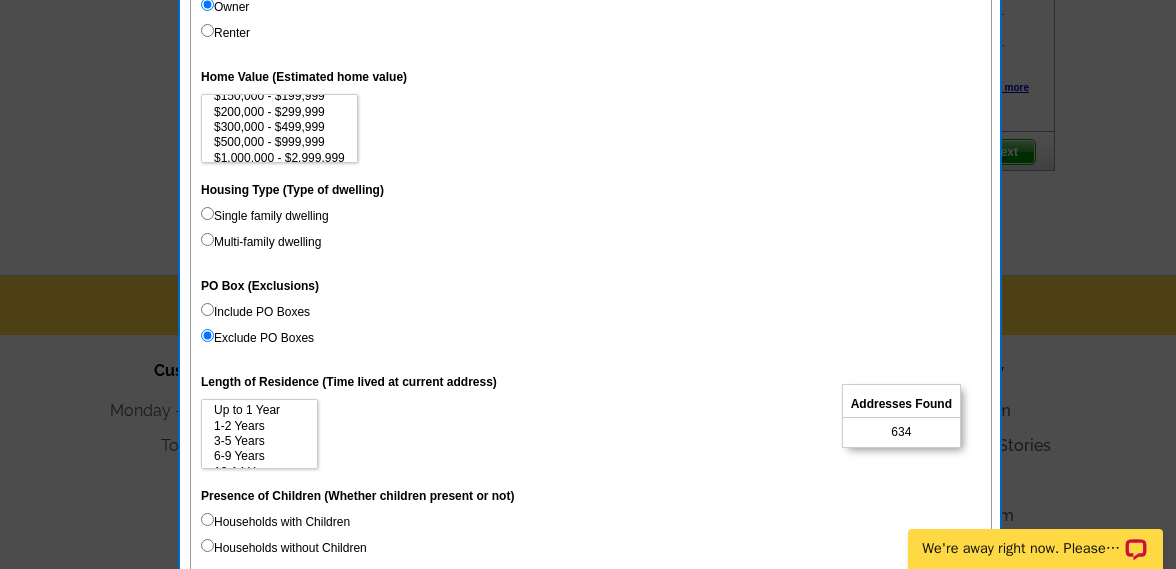 click on "Multi-family dwelling" at bounding box center (207, 239) 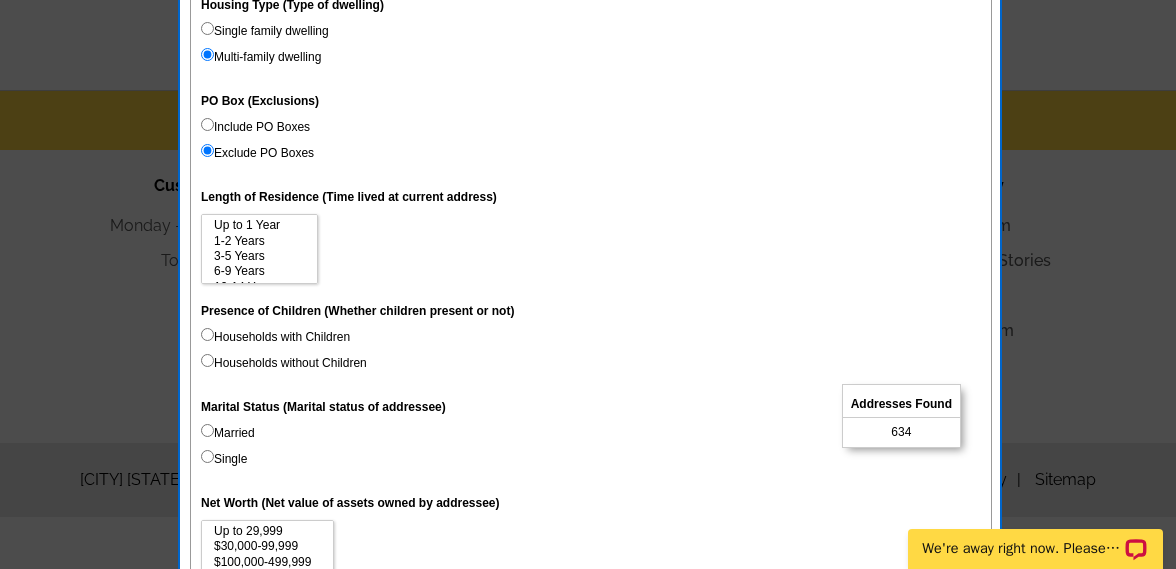 scroll, scrollTop: 972, scrollLeft: 0, axis: vertical 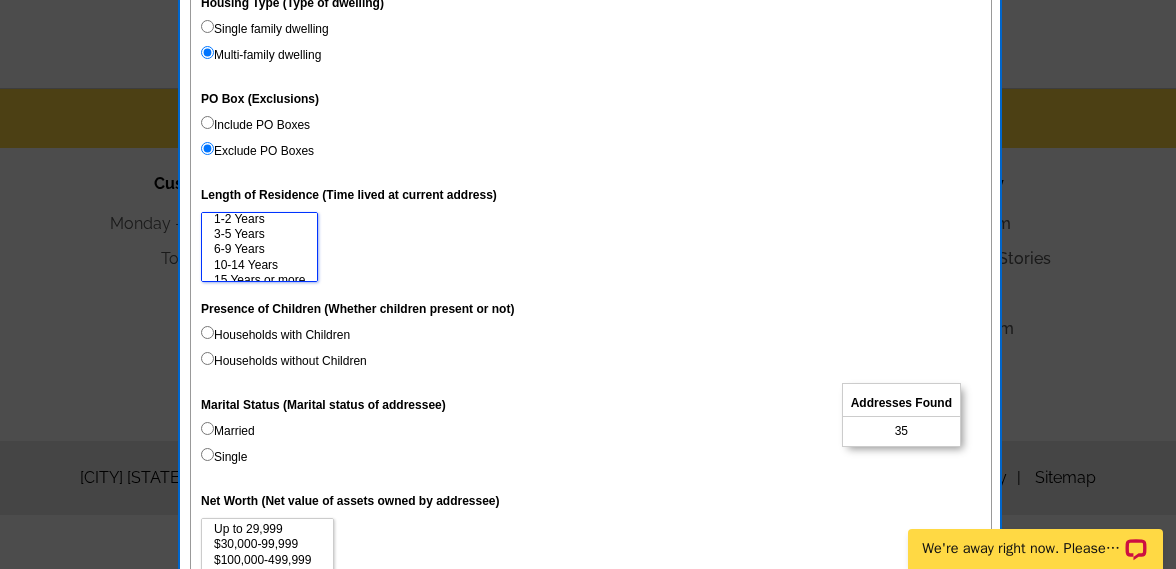 click on "6-9 Years" at bounding box center [259, 249] 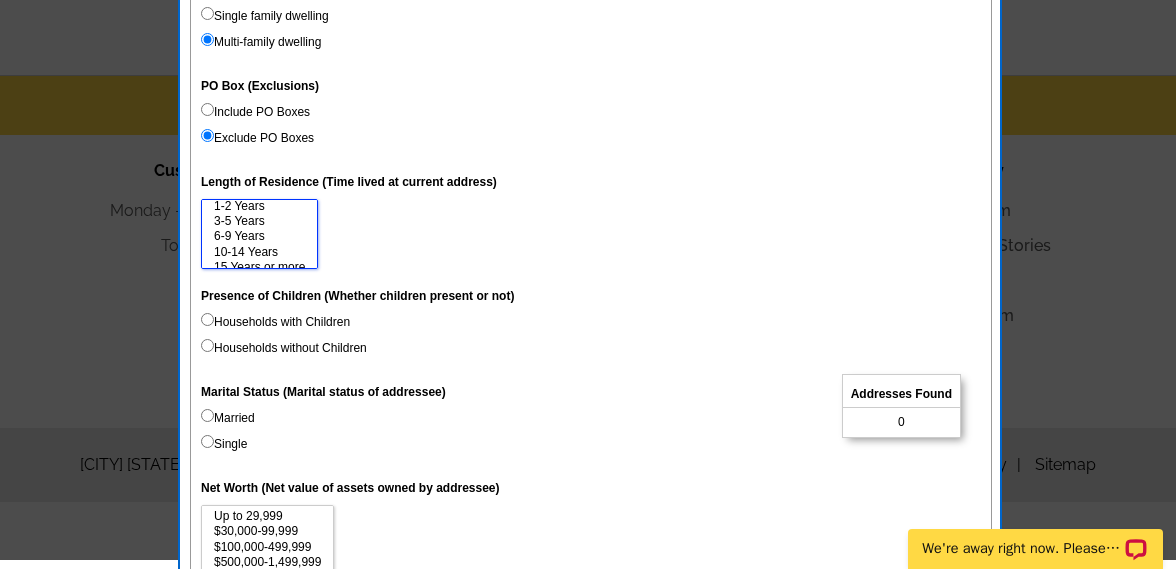 scroll, scrollTop: 976, scrollLeft: 0, axis: vertical 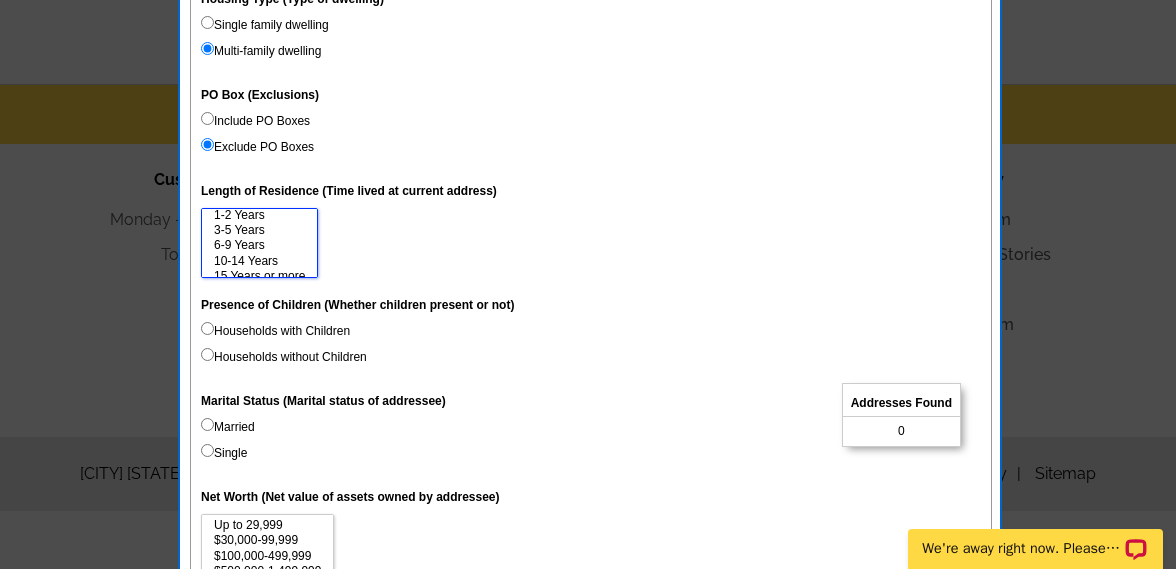 click on "3-5 Years" at bounding box center [259, 230] 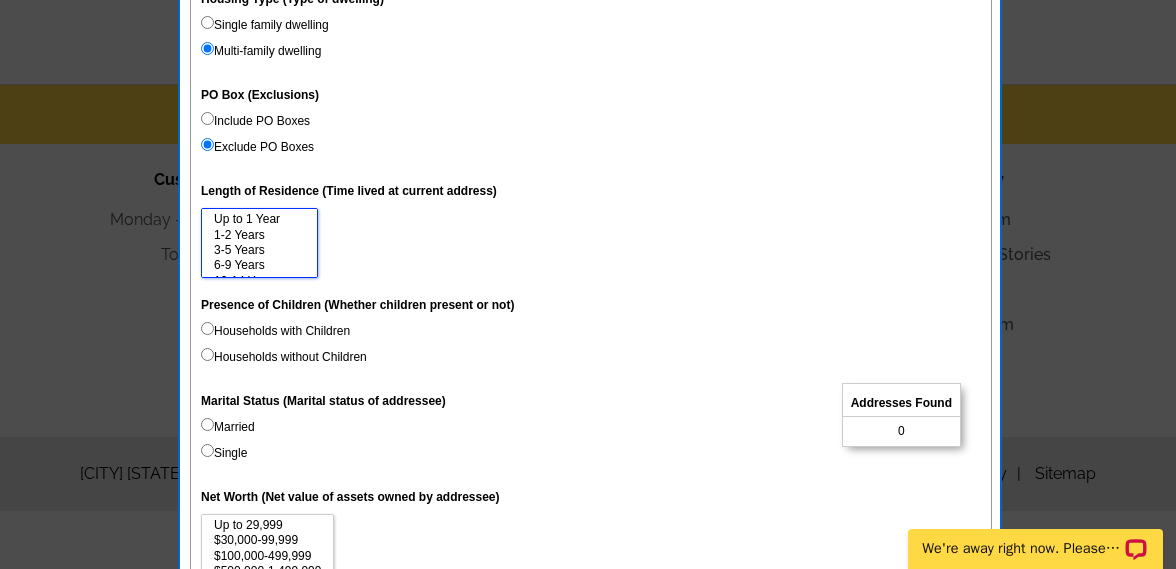 scroll, scrollTop: 30, scrollLeft: 0, axis: vertical 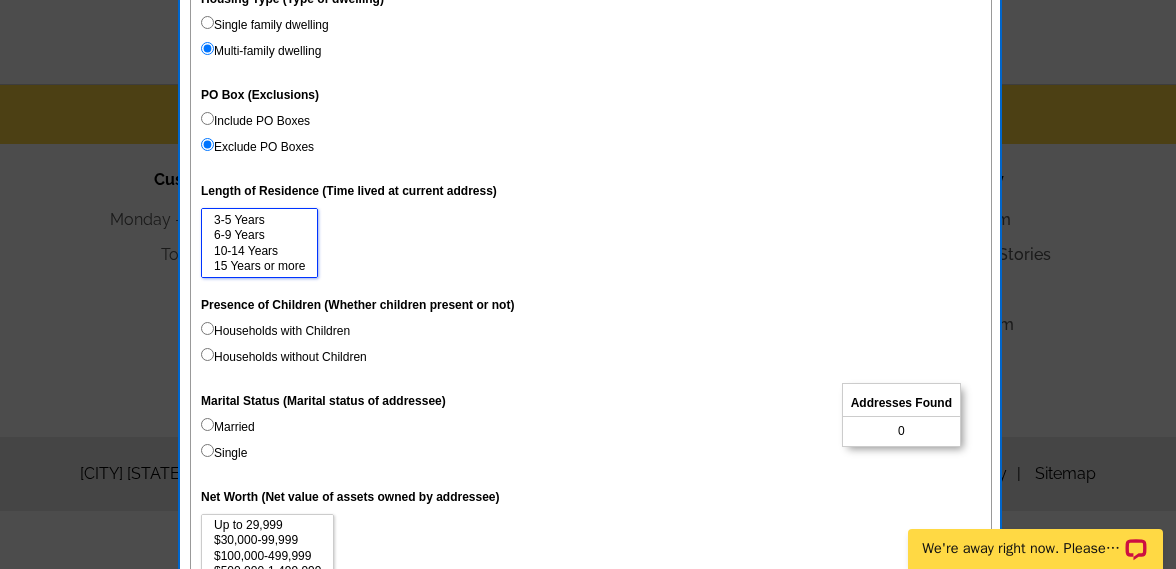 select on "15" 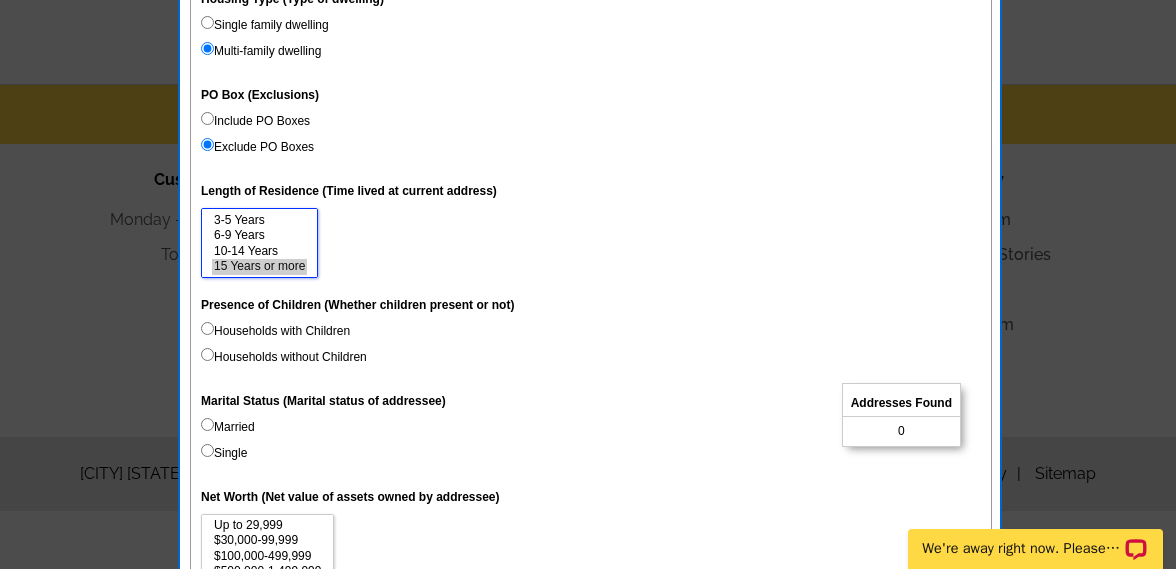 click on "15 Years or more" at bounding box center (259, 266) 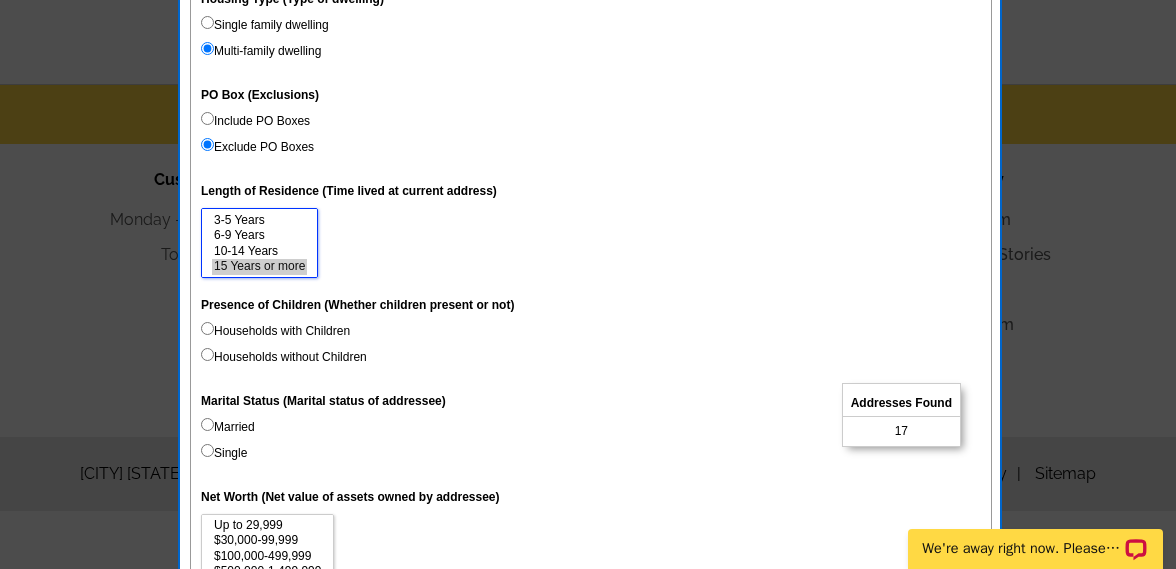 scroll, scrollTop: 0, scrollLeft: 0, axis: both 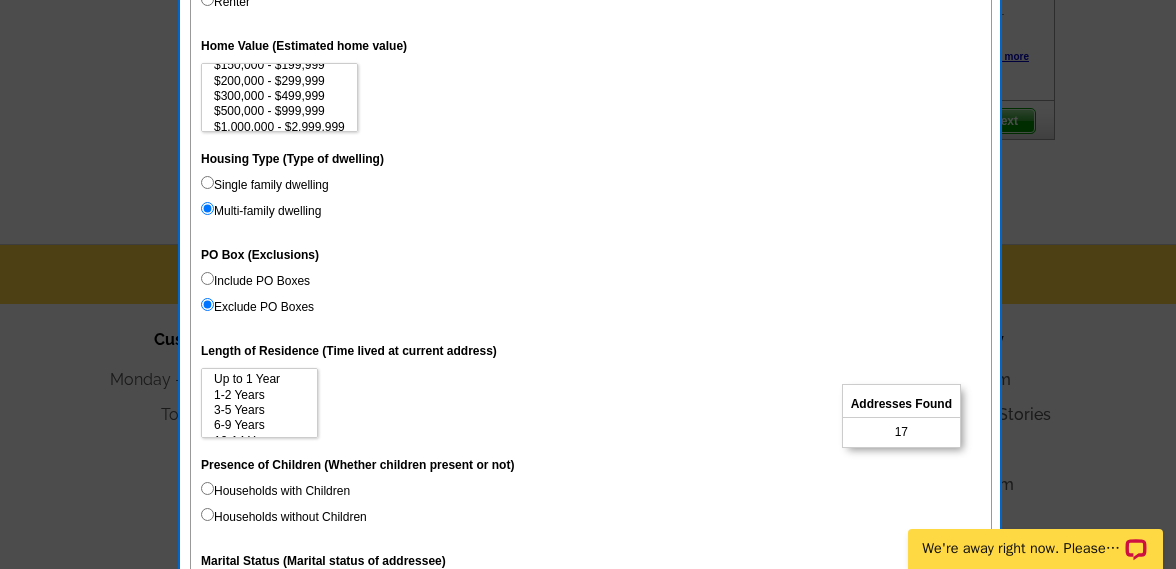 click on "Exclude PO Boxes" at bounding box center [207, 304] 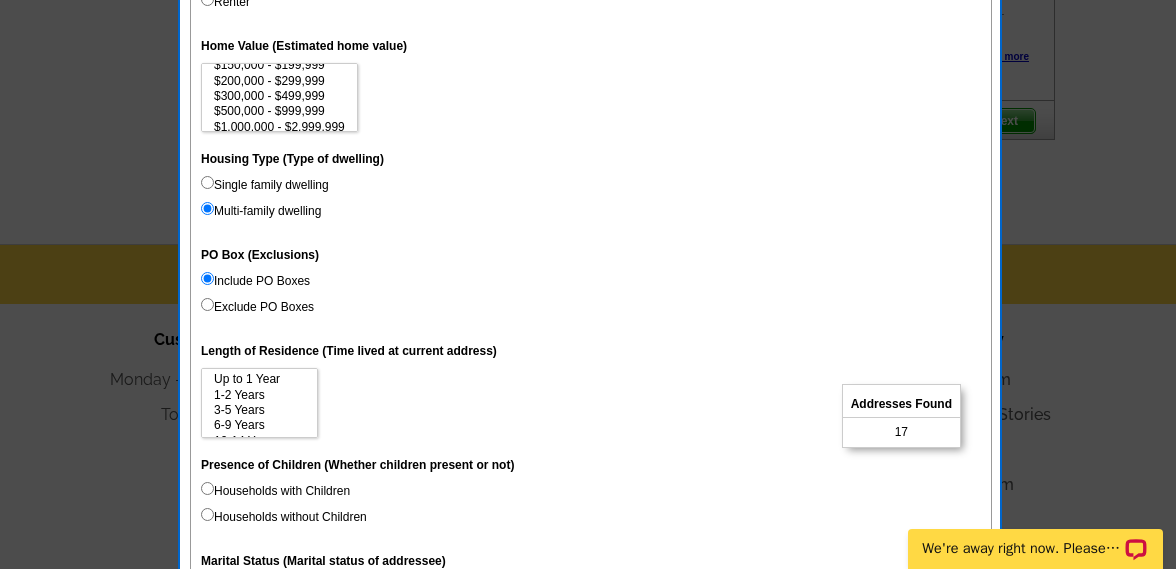 click on "Exclude PO Boxes" at bounding box center [207, 304] 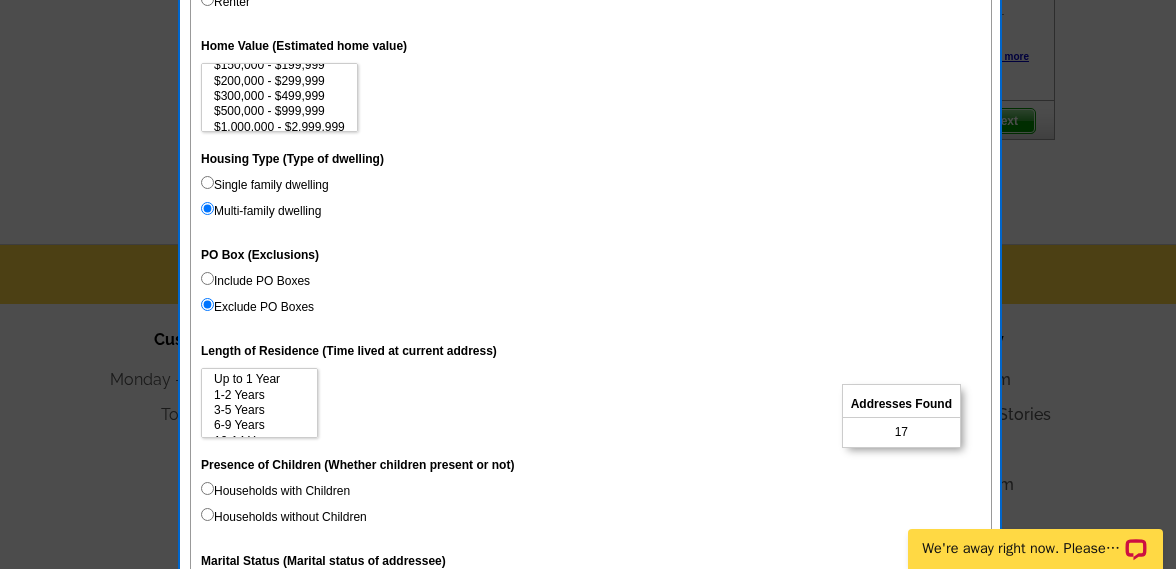 click on "Multi-family dwelling" at bounding box center (207, 208) 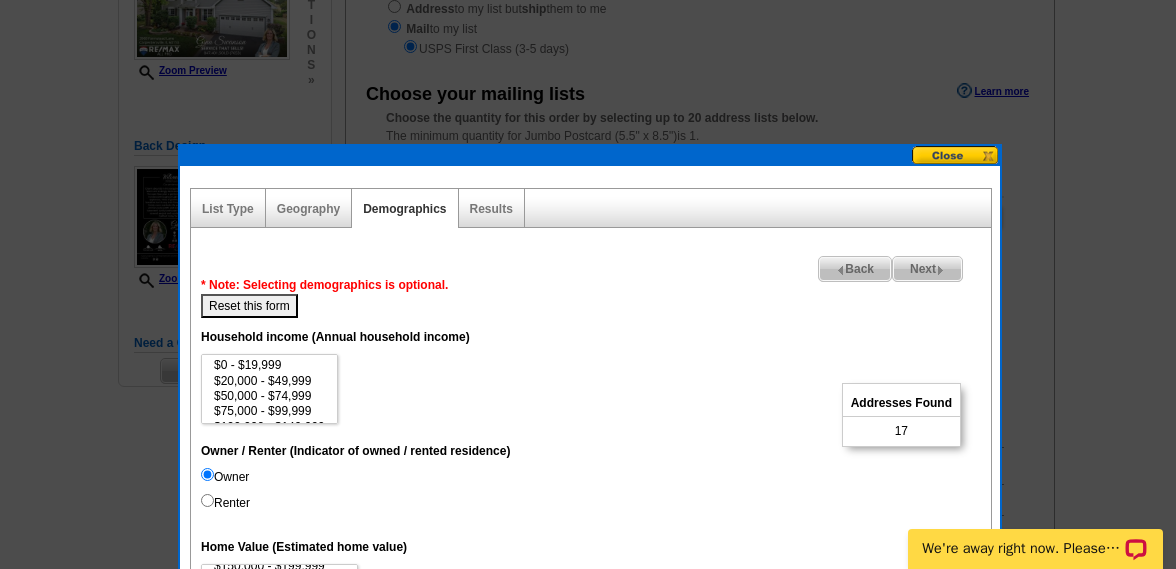 scroll, scrollTop: 304, scrollLeft: 0, axis: vertical 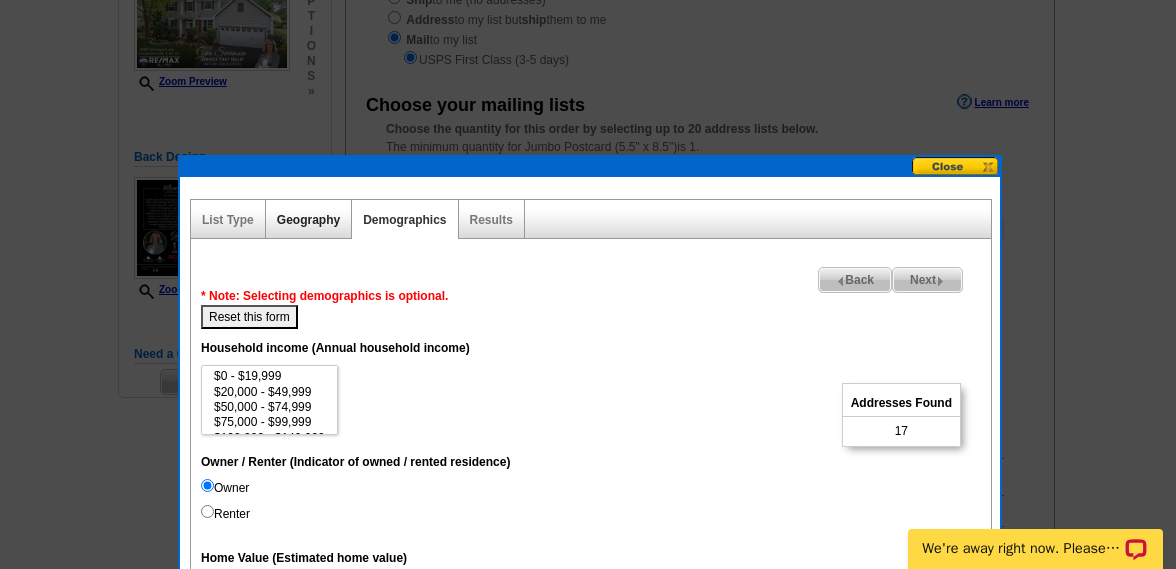 click on "Geography" at bounding box center (308, 220) 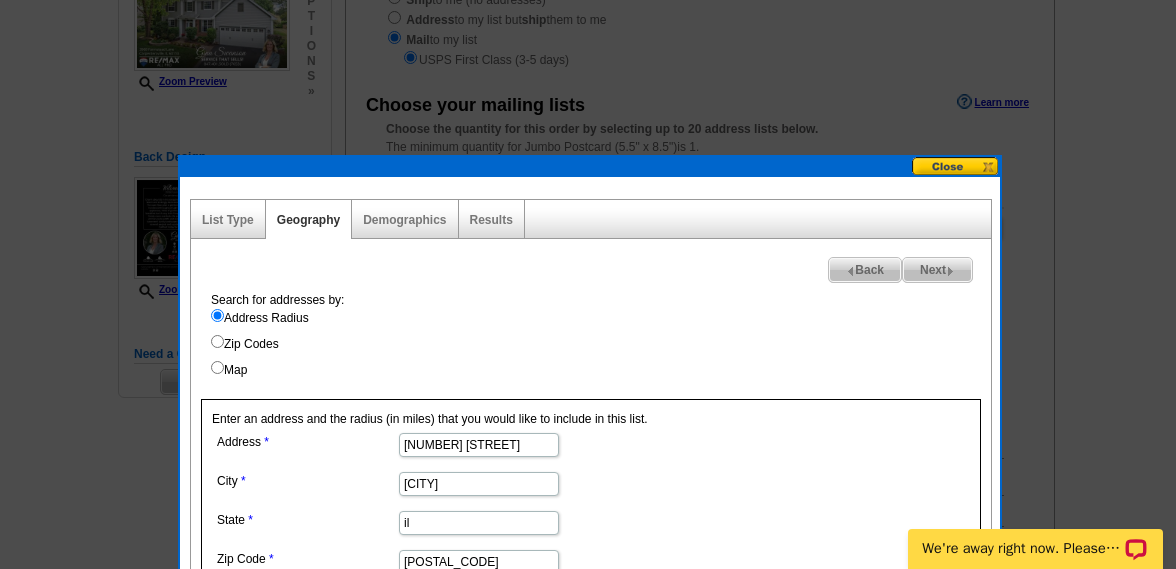 click on "Next" at bounding box center (937, 270) 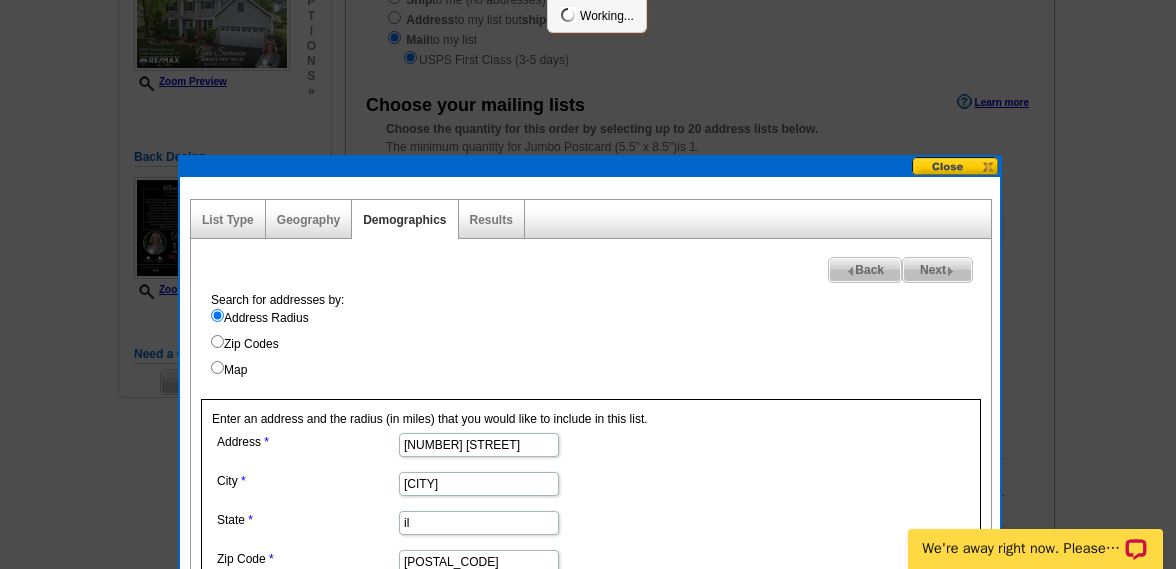 select 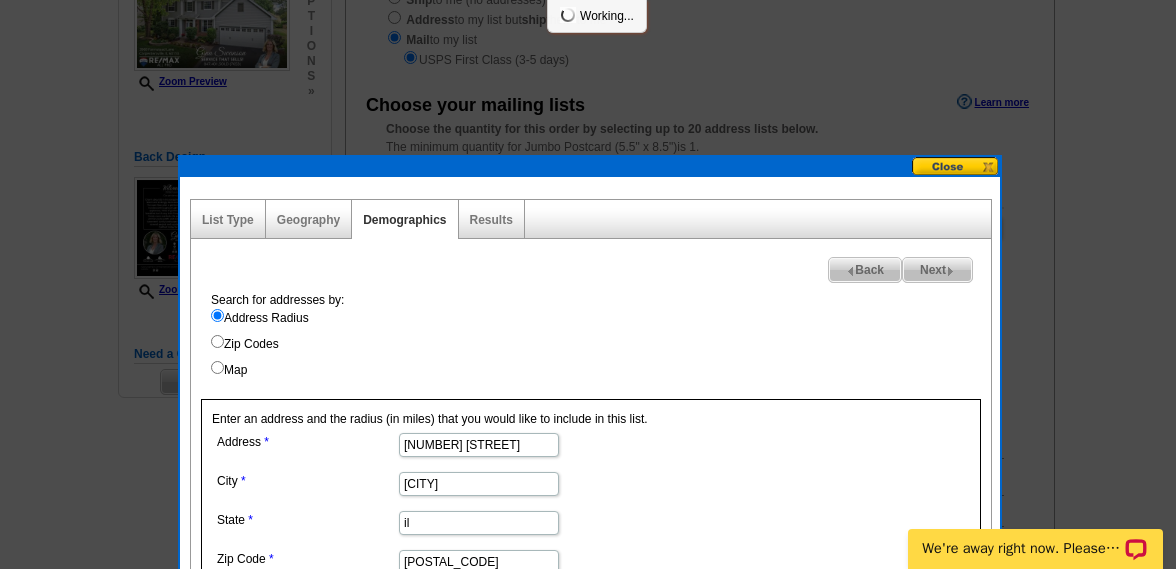 select 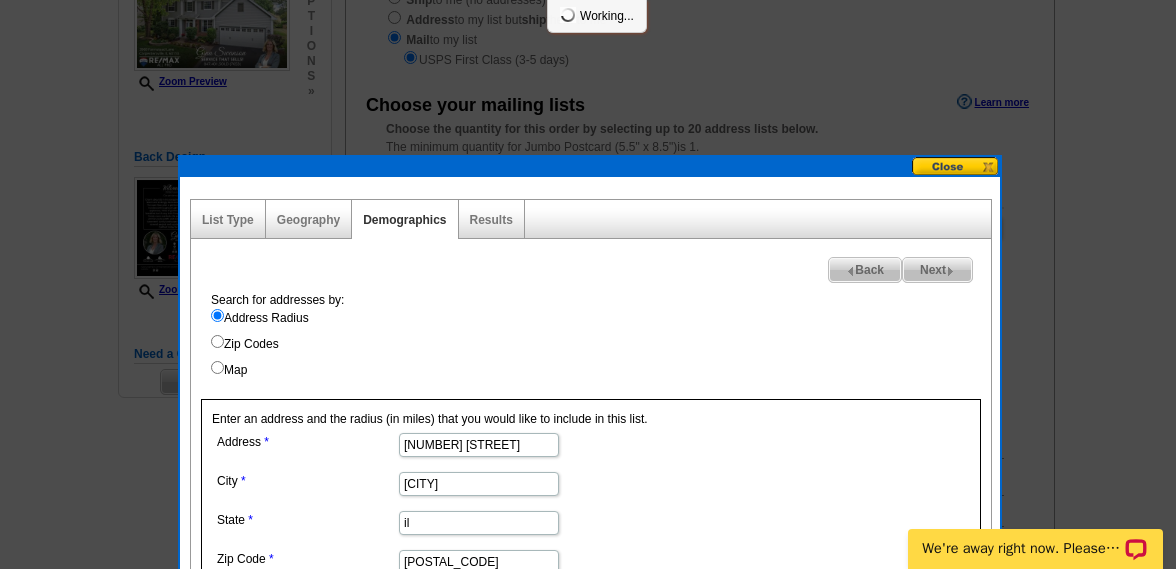 select 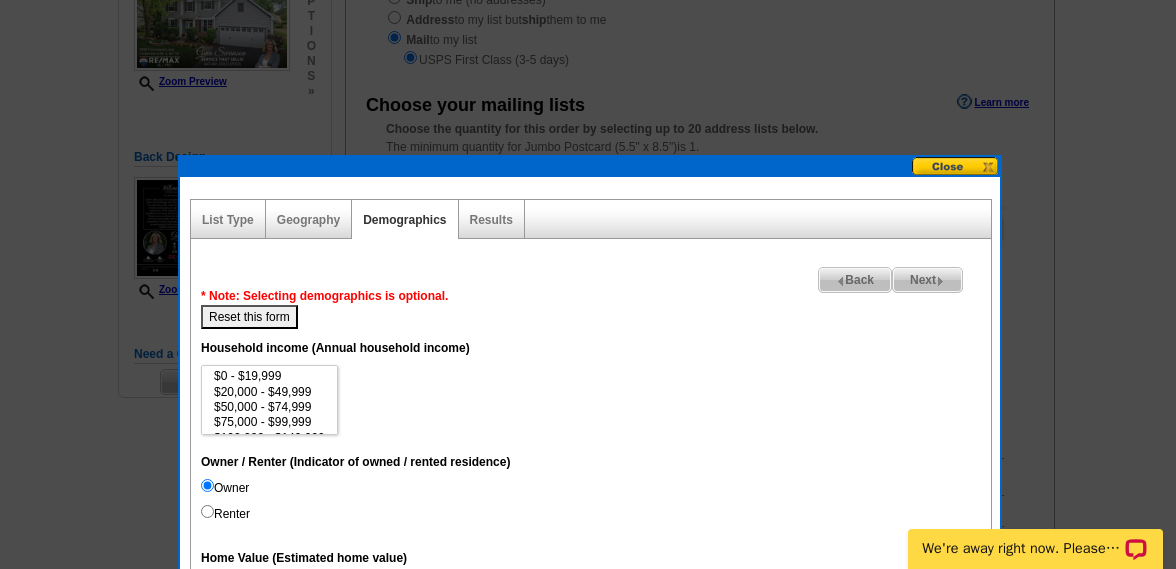 scroll, scrollTop: 28, scrollLeft: 0, axis: vertical 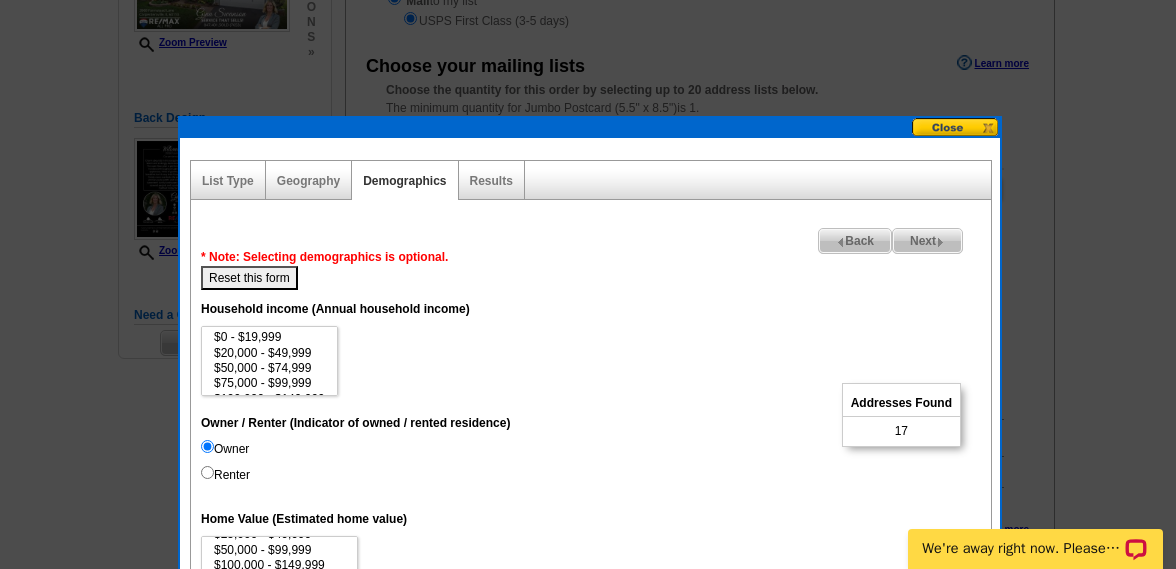 click on "Reset this form" at bounding box center [249, 278] 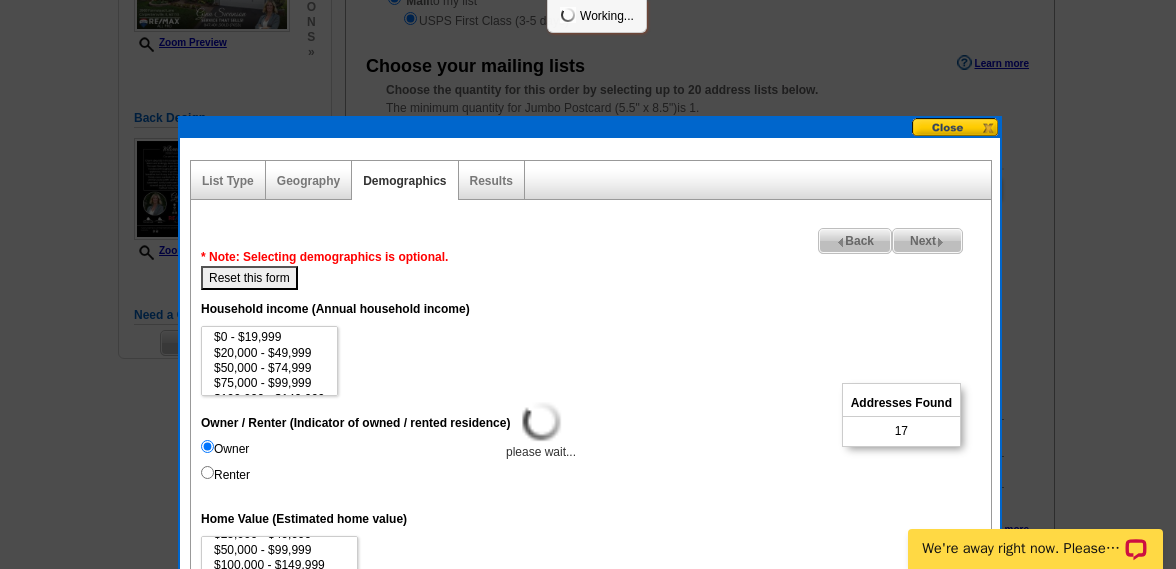 select 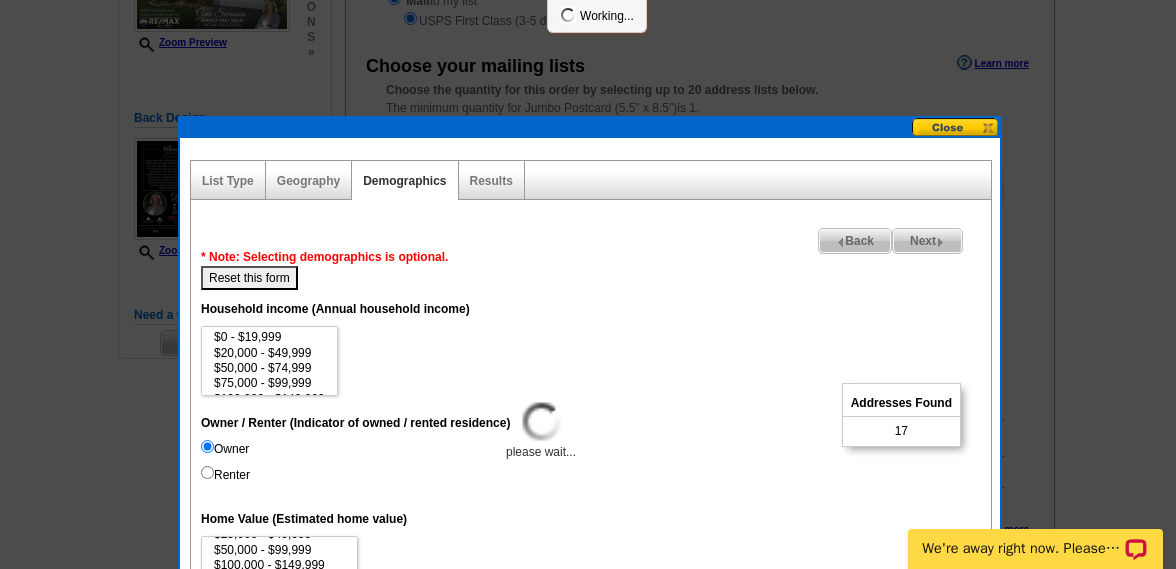 select 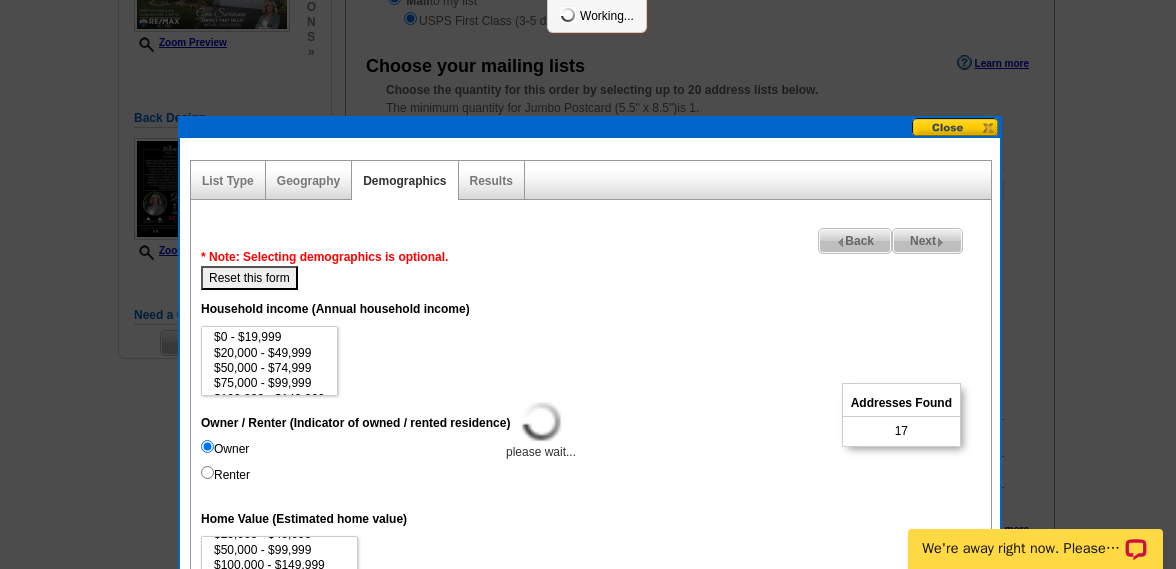 select 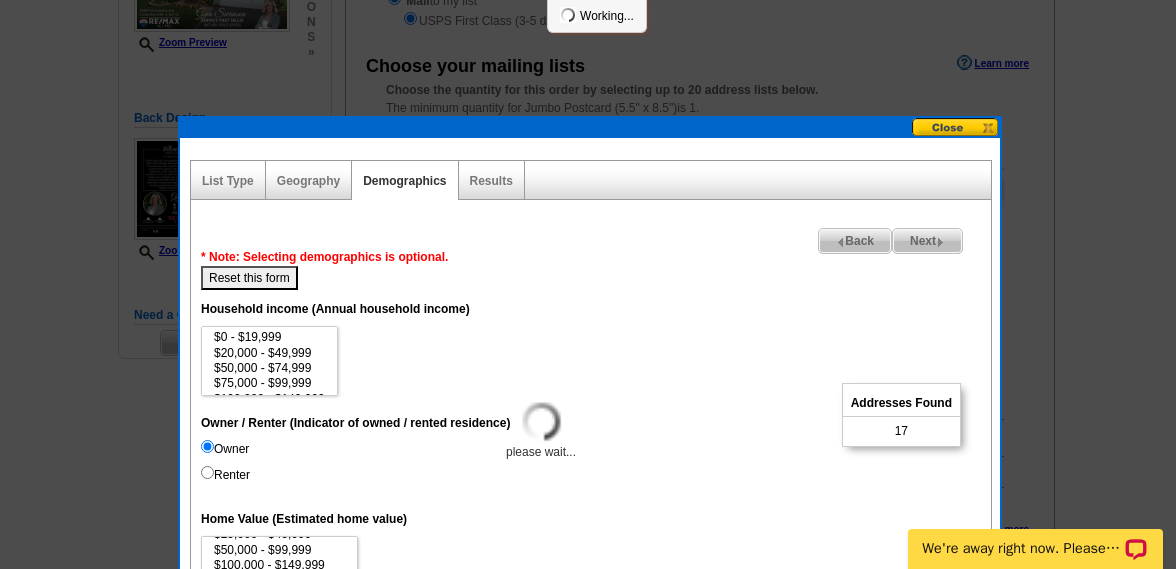 select 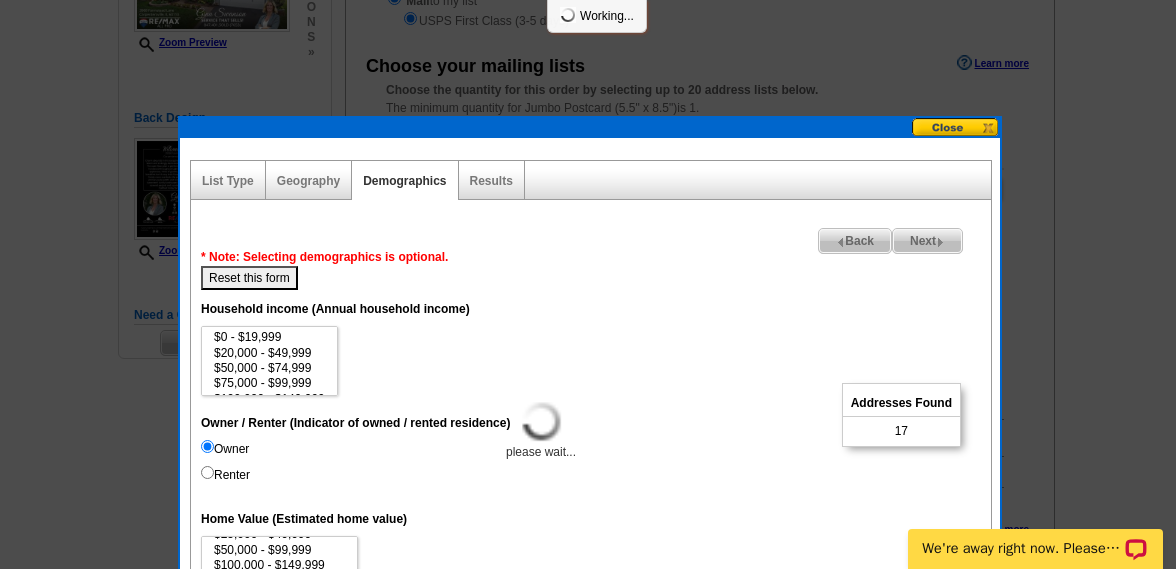 select 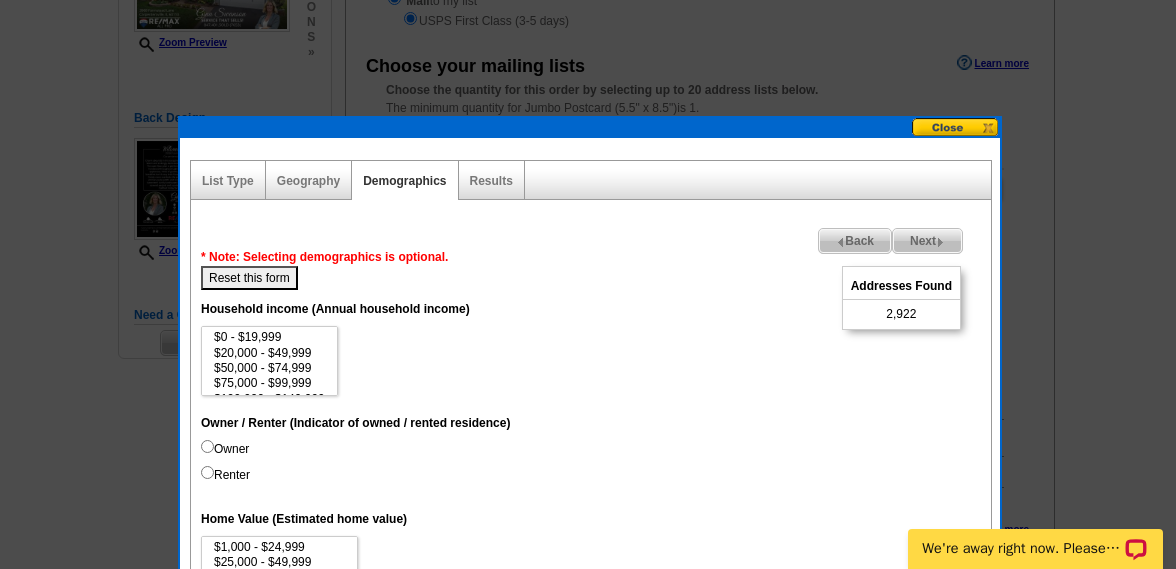 click at bounding box center (956, 127) 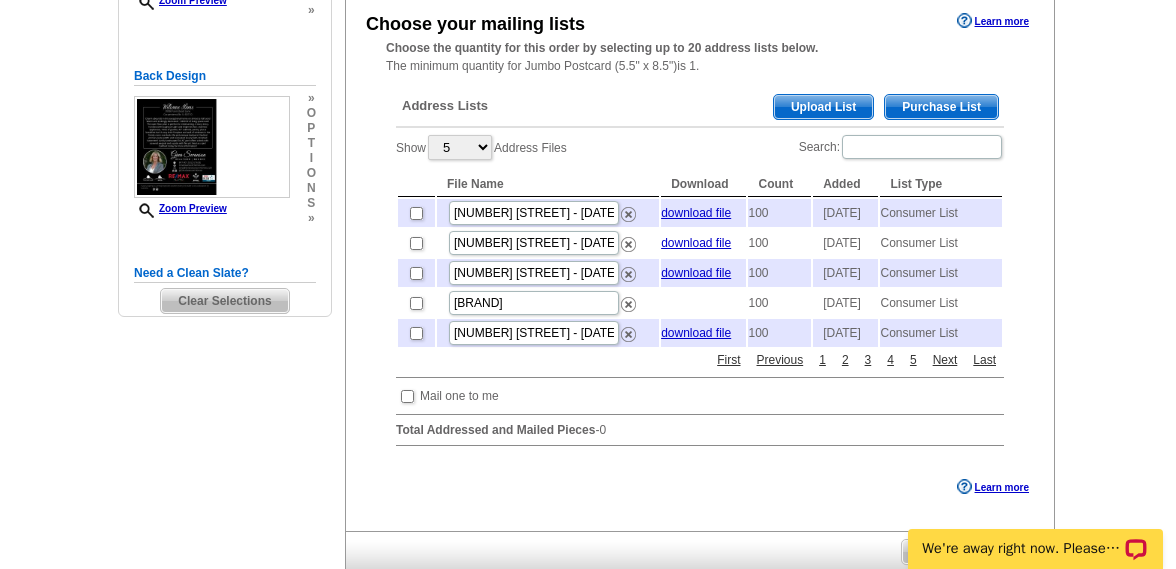 scroll, scrollTop: 386, scrollLeft: 0, axis: vertical 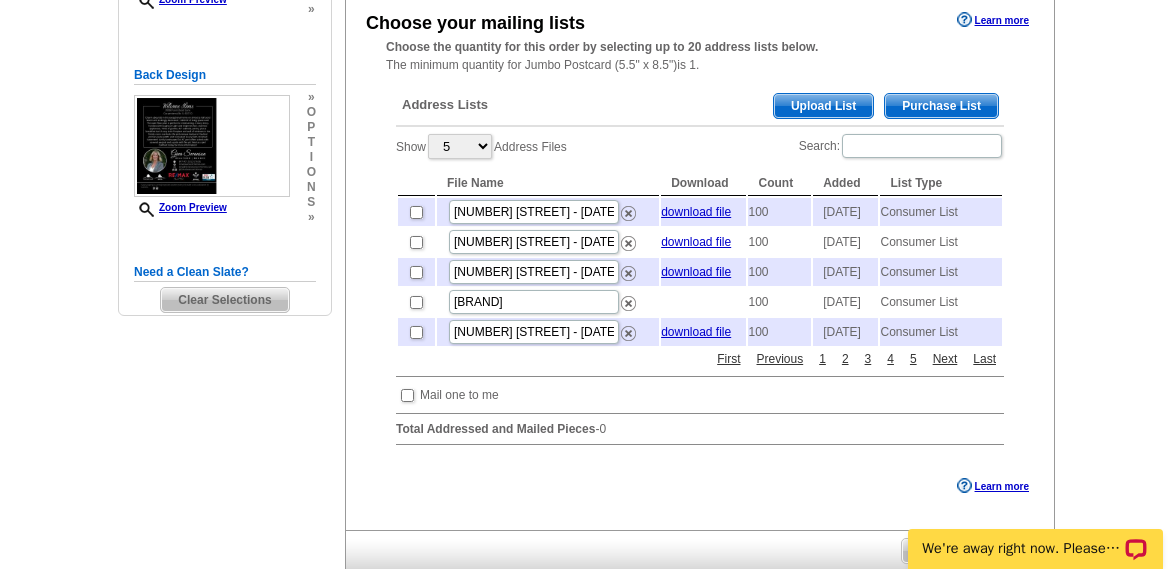 click on "Purchase List" at bounding box center [941, 106] 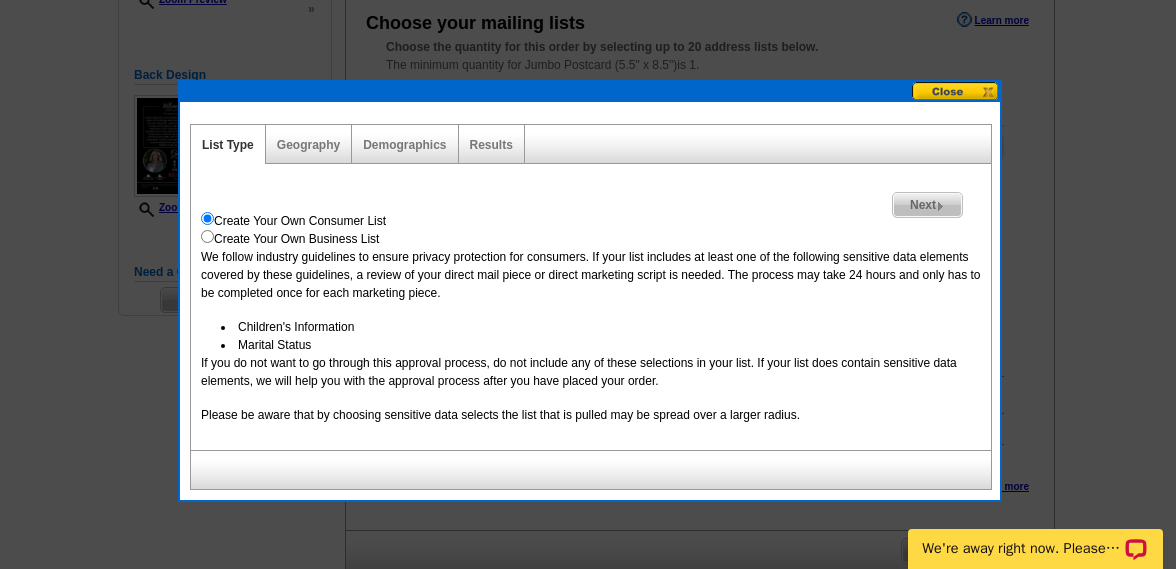 click at bounding box center (956, 91) 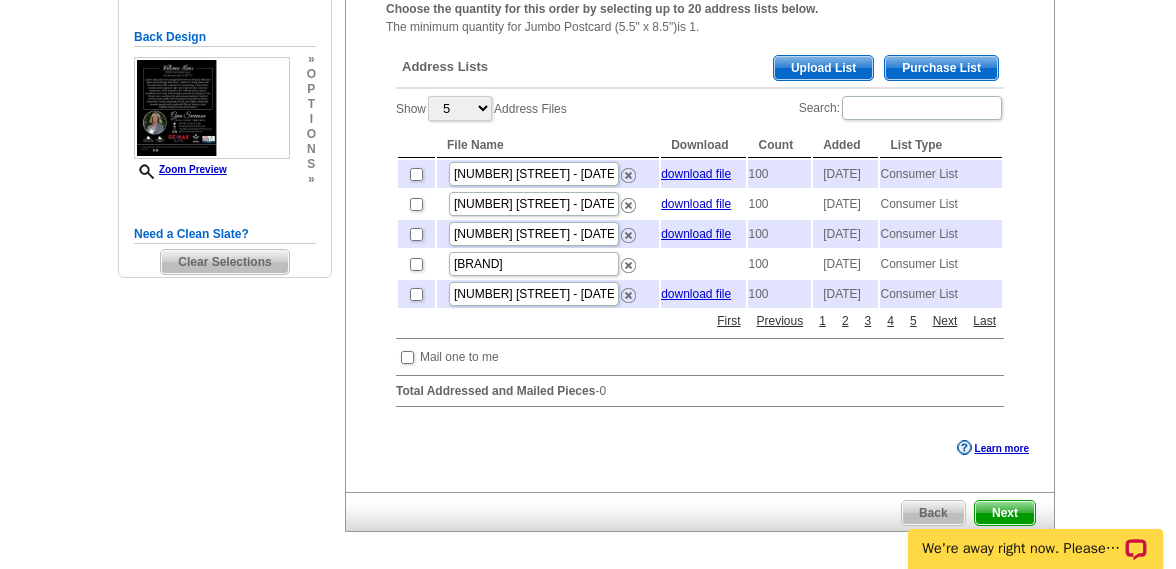scroll, scrollTop: 436, scrollLeft: 0, axis: vertical 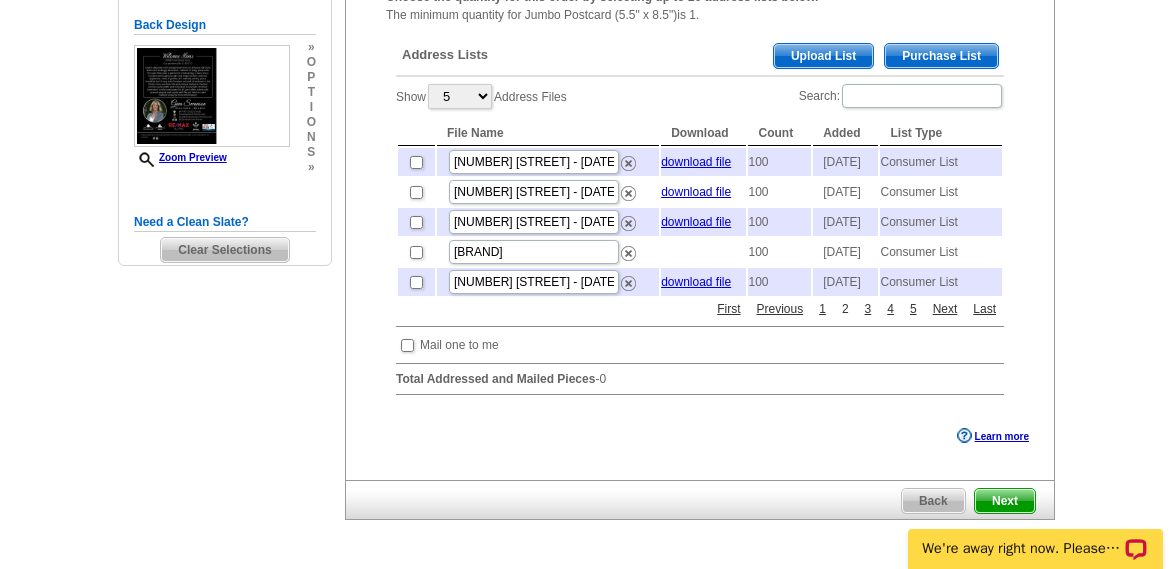 click on "2" at bounding box center (845, 309) 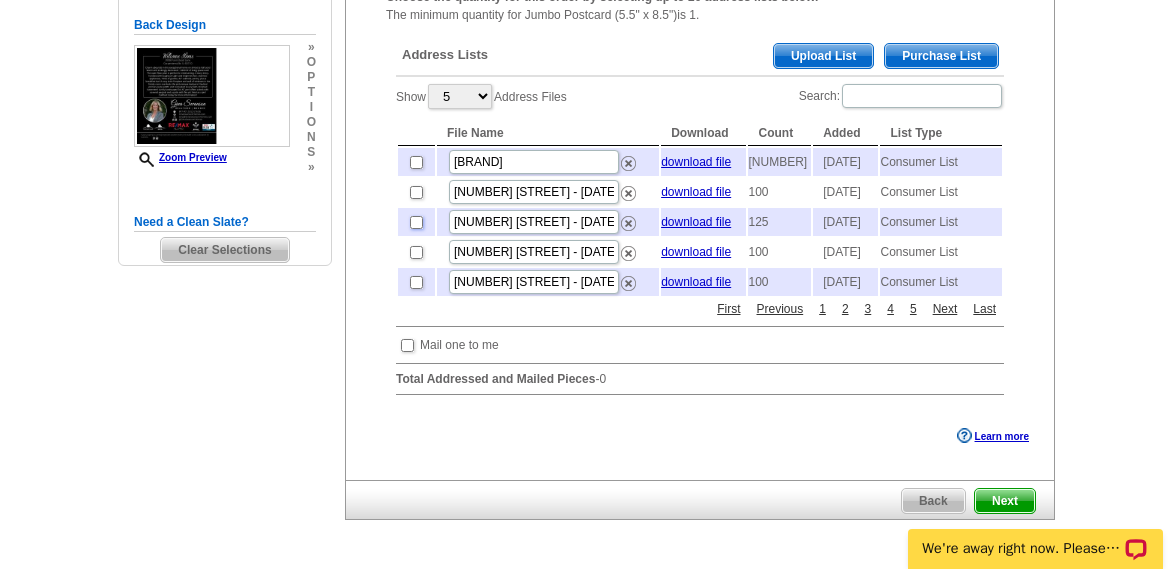 click at bounding box center [416, 222] 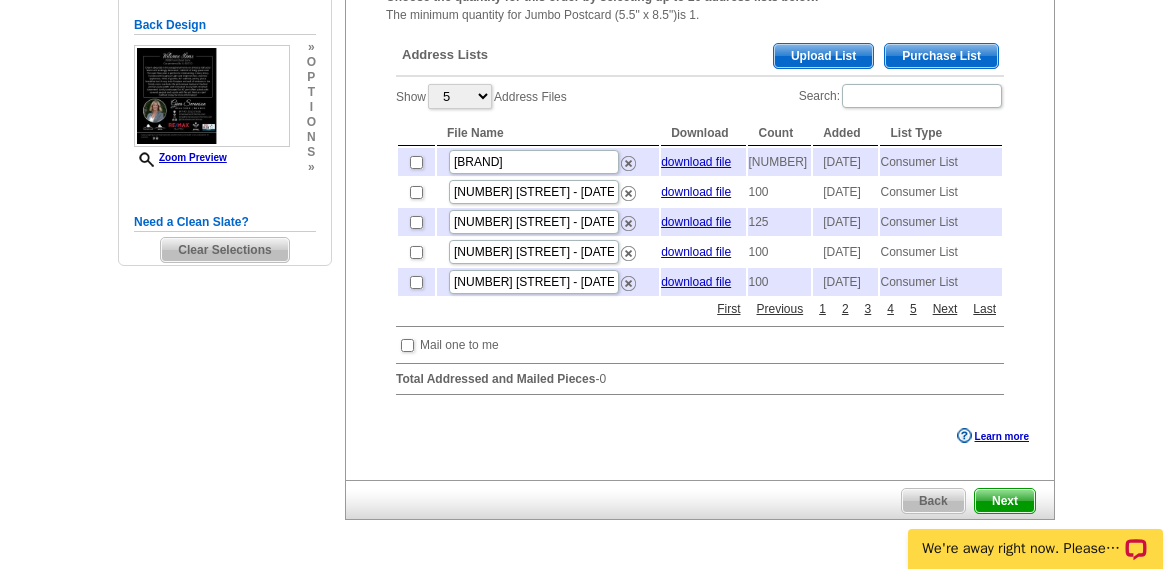 checkbox on "true" 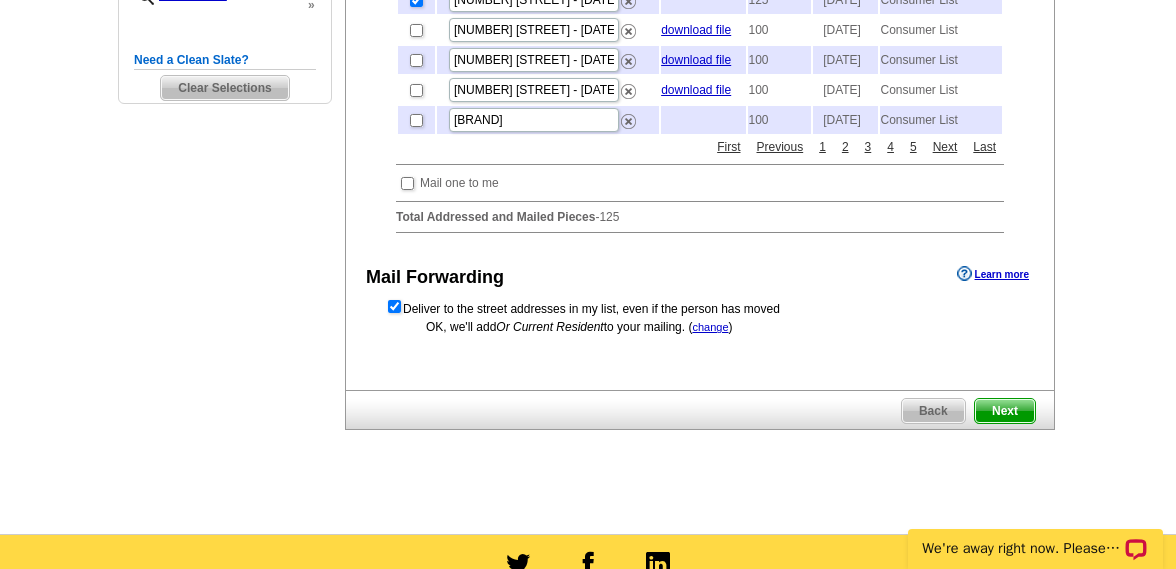 scroll, scrollTop: 612, scrollLeft: 0, axis: vertical 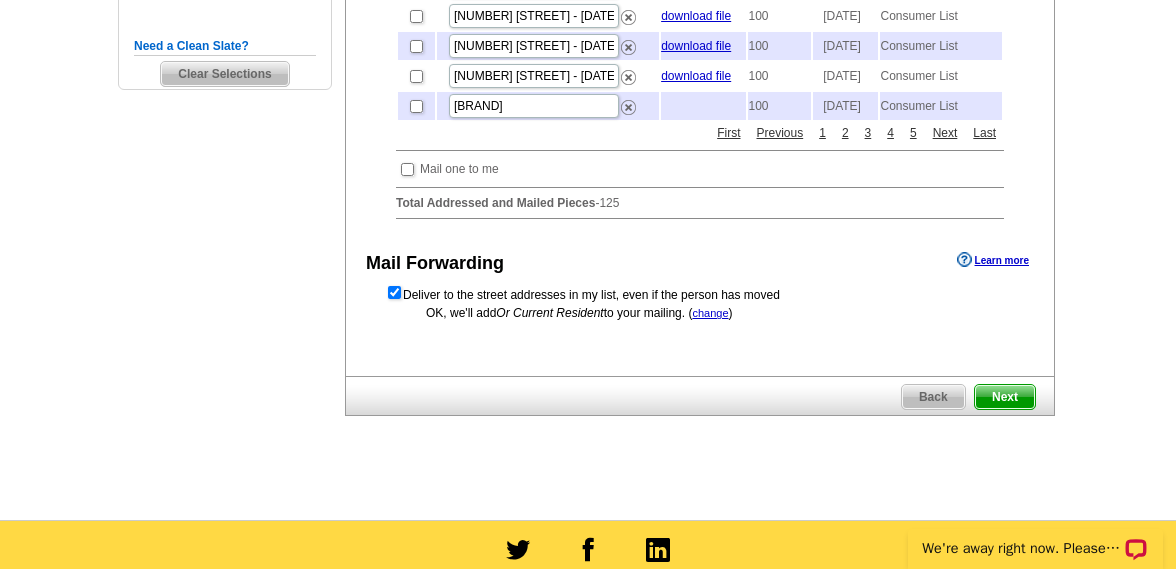 click on "Next" at bounding box center [1005, 397] 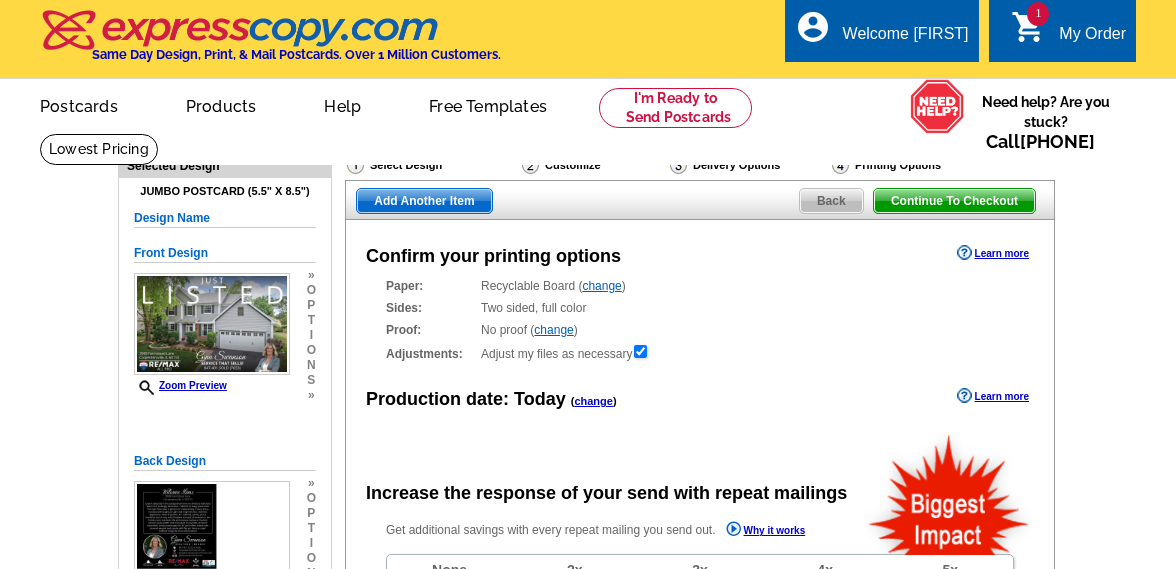 scroll, scrollTop: 0, scrollLeft: 0, axis: both 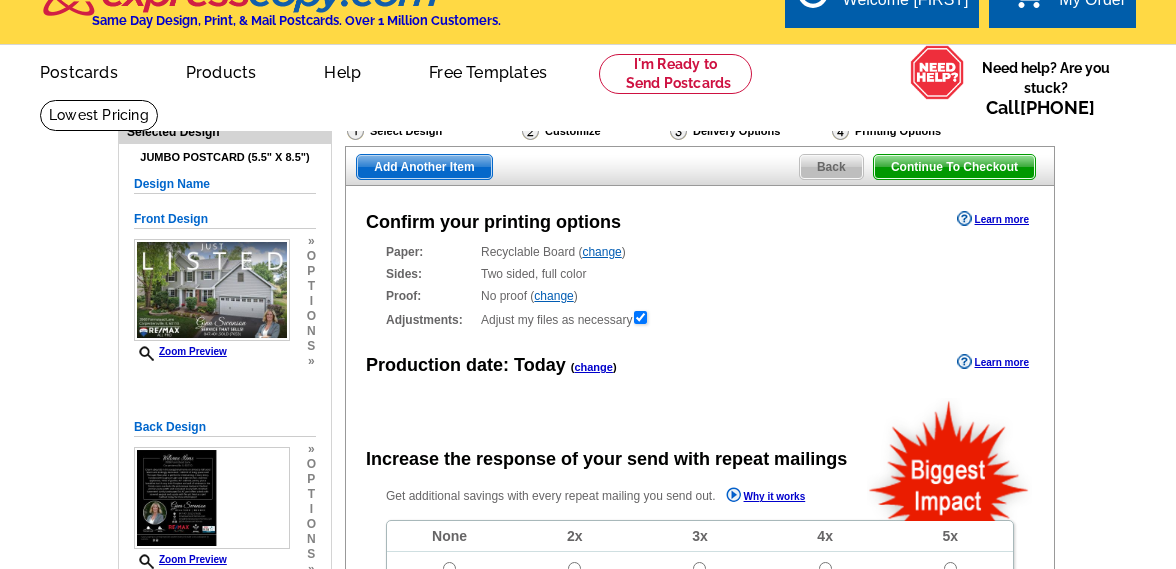 radio on "false" 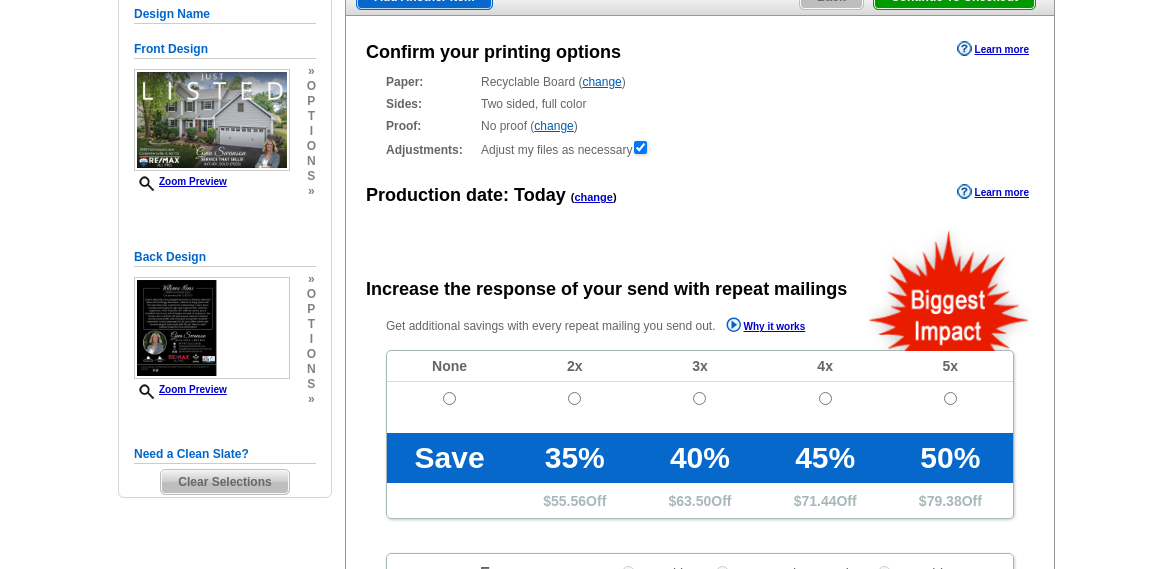 scroll, scrollTop: 263, scrollLeft: 0, axis: vertical 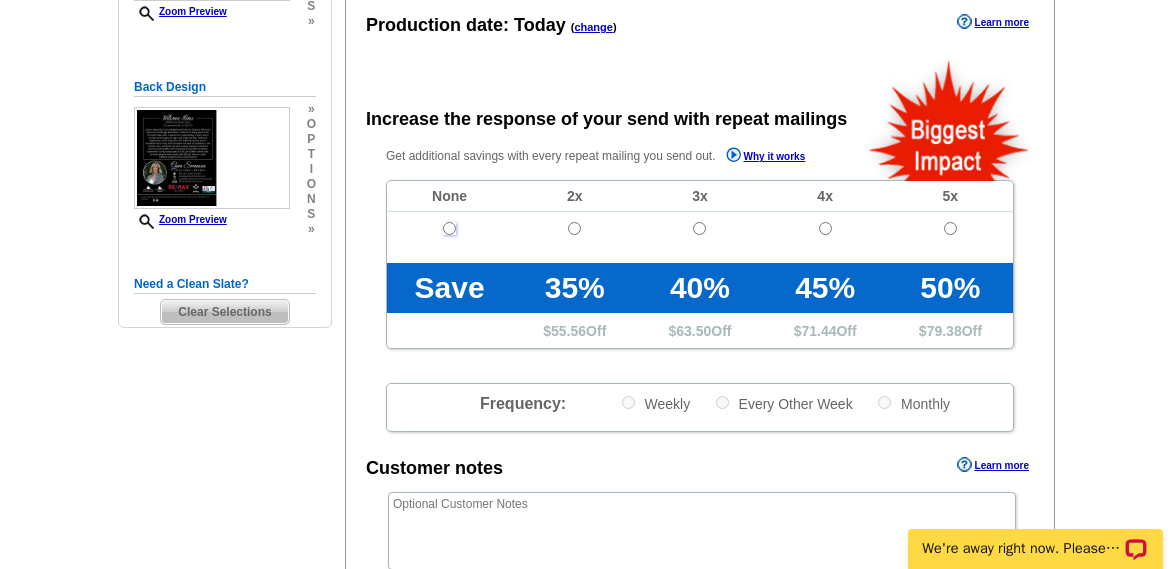 click at bounding box center [449, 228] 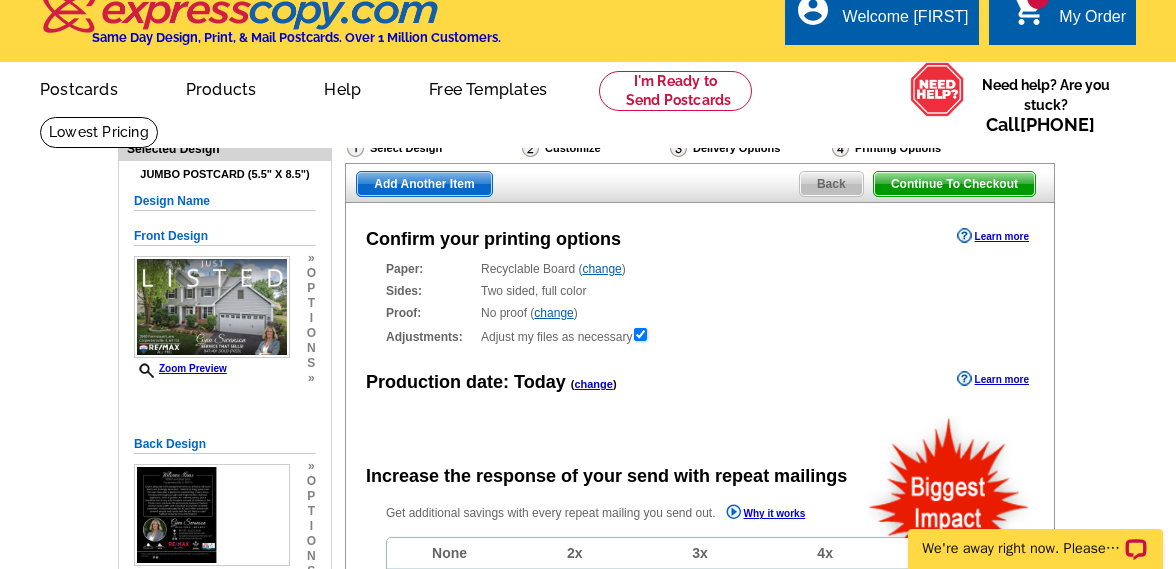 scroll, scrollTop: 26, scrollLeft: 0, axis: vertical 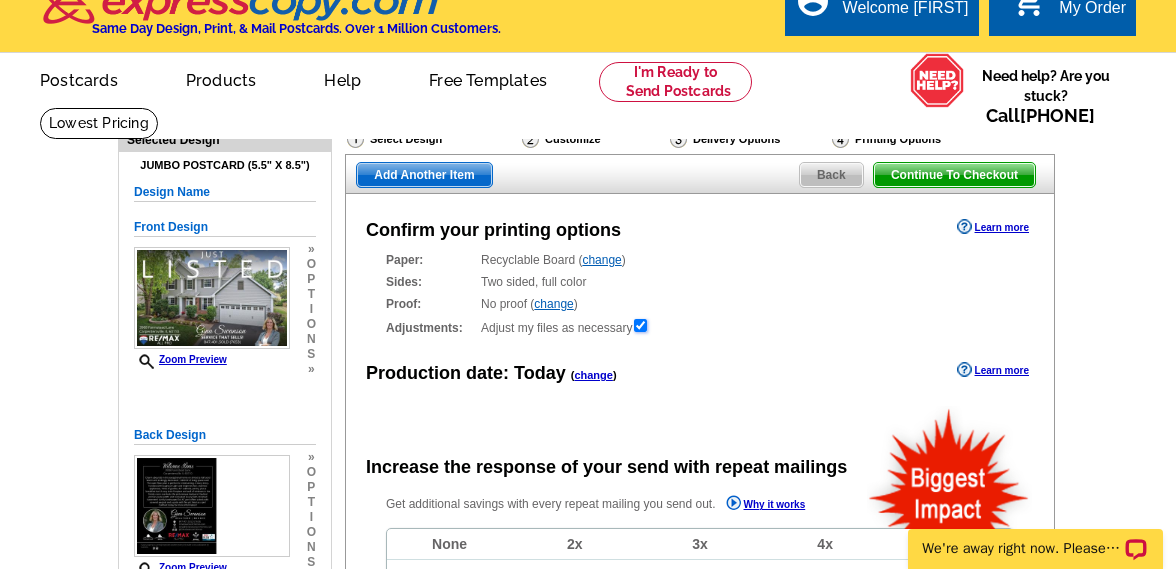 click at bounding box center (640, 325) 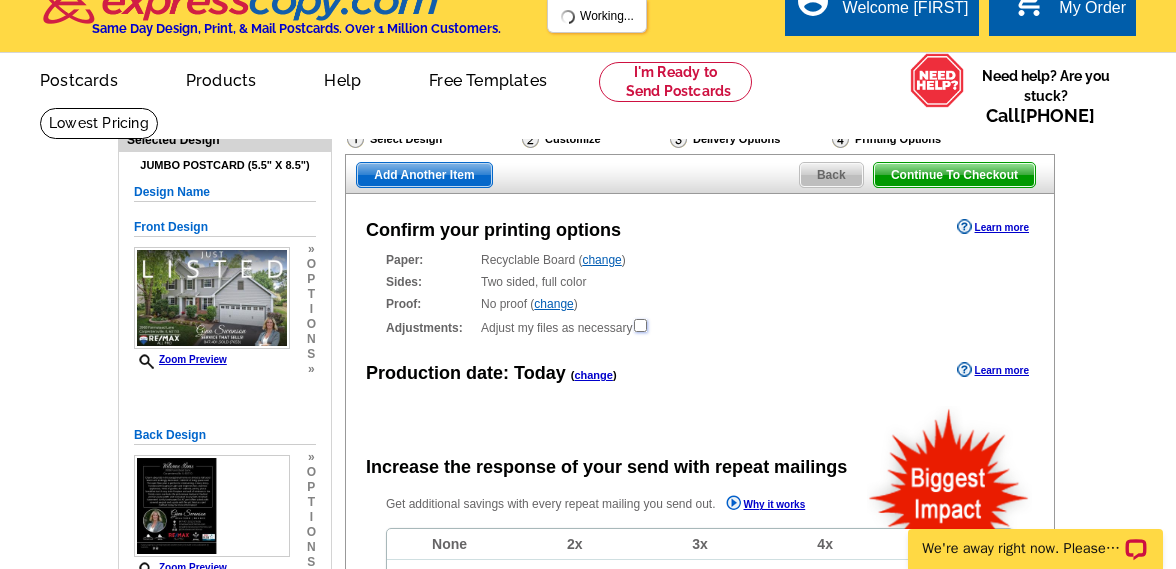 scroll, scrollTop: 0, scrollLeft: 0, axis: both 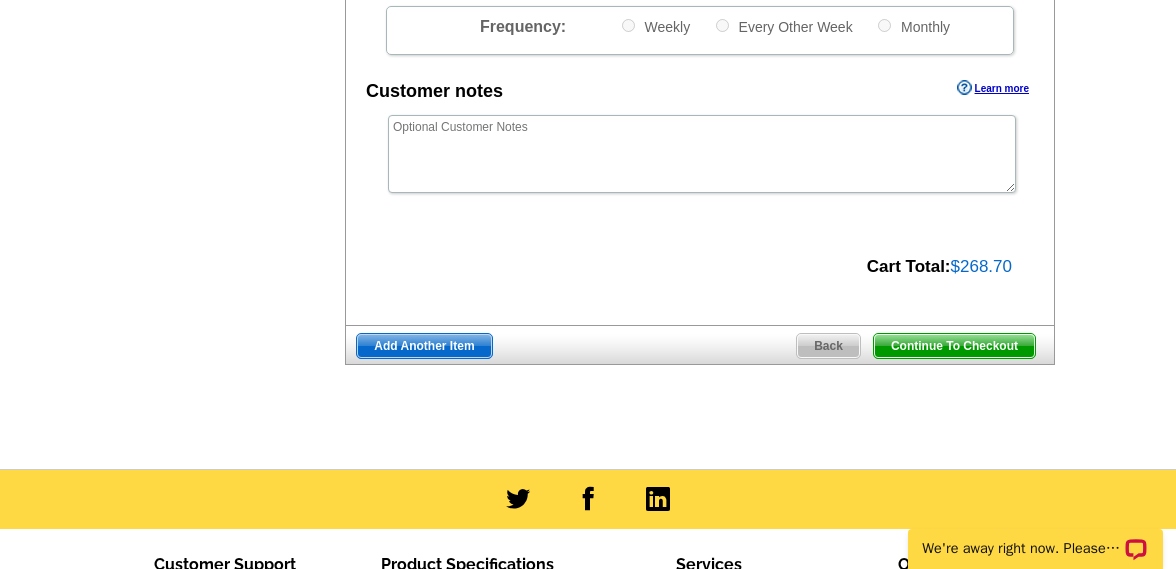click on "Continue To Checkout" at bounding box center [954, 346] 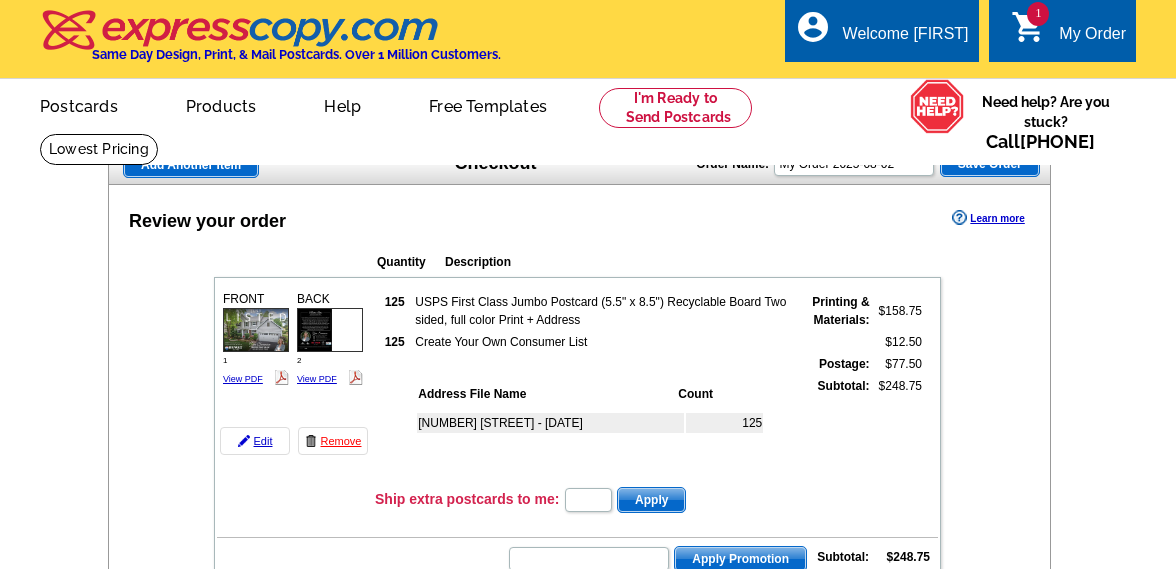 scroll, scrollTop: 0, scrollLeft: 0, axis: both 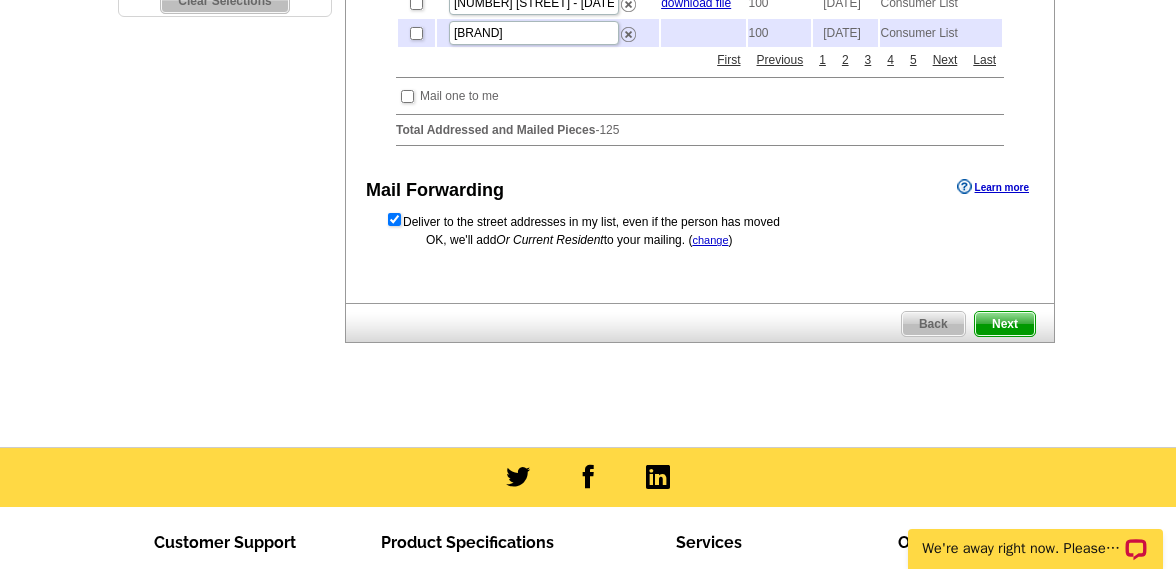 click on "Next" at bounding box center [1005, 324] 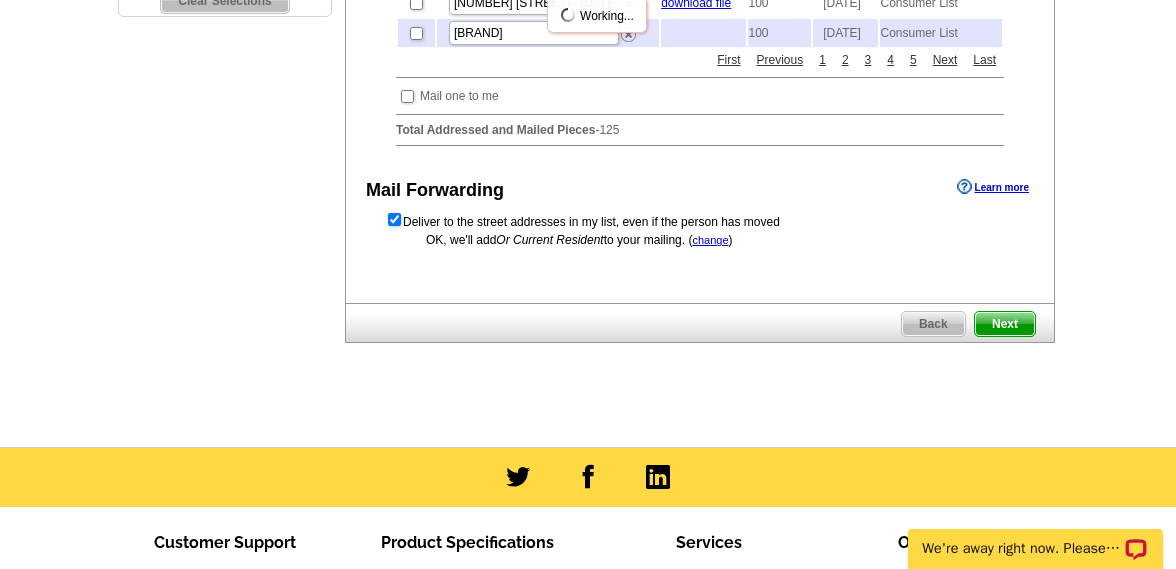 scroll, scrollTop: 0, scrollLeft: 0, axis: both 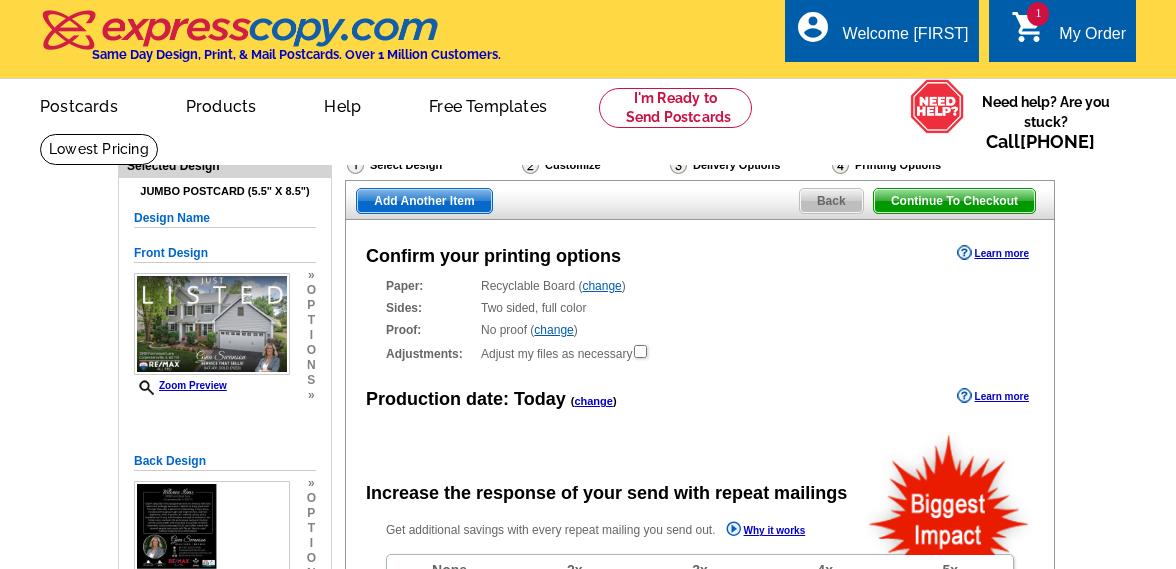 radio on "false" 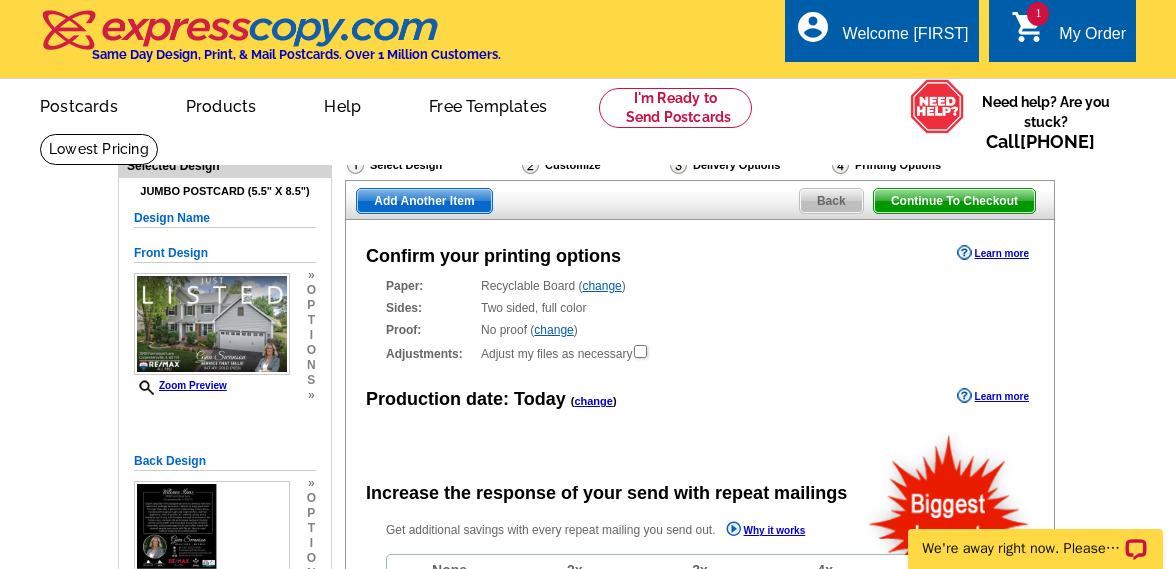 scroll, scrollTop: 0, scrollLeft: 0, axis: both 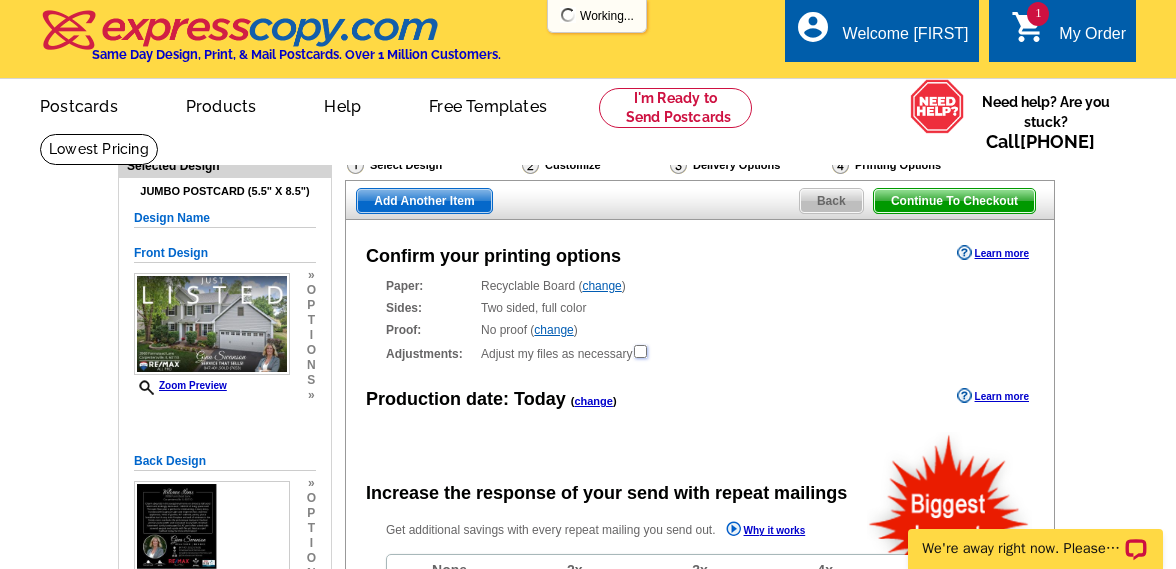 click at bounding box center [640, 351] 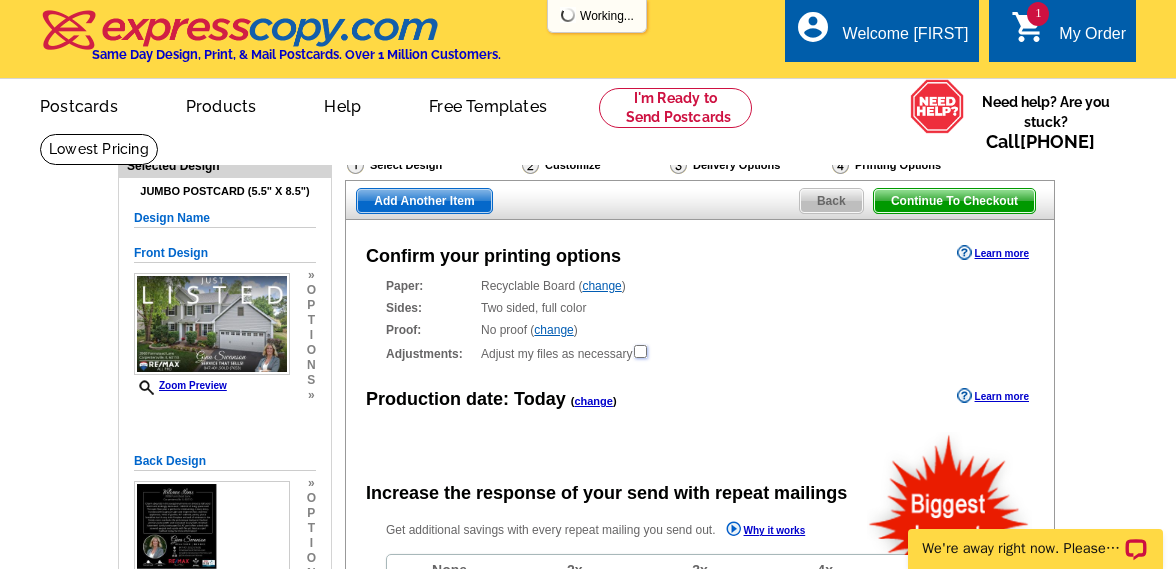checkbox on "true" 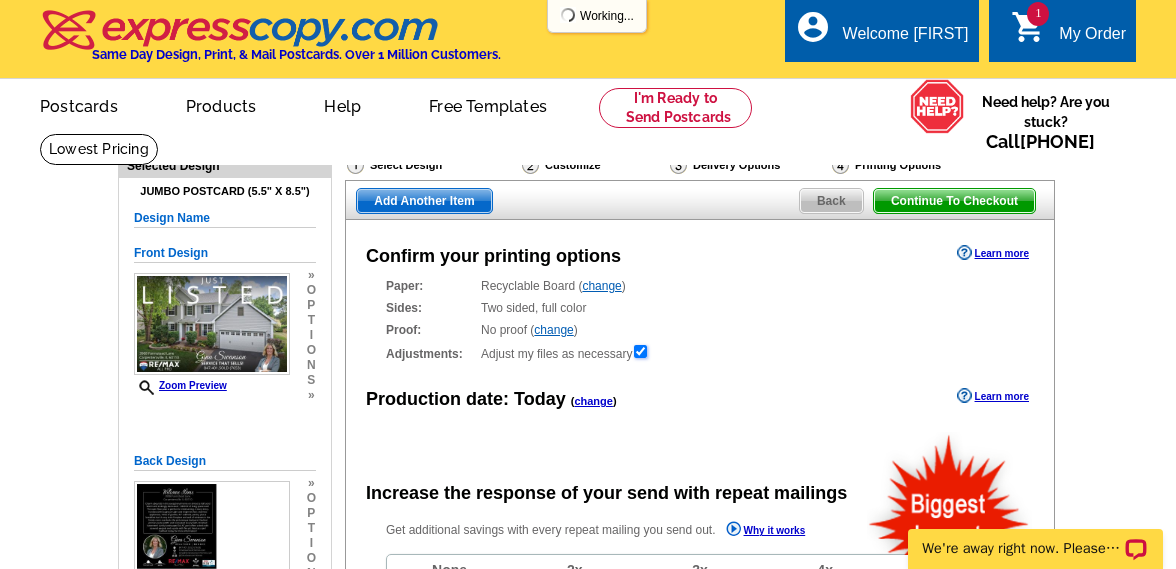 scroll, scrollTop: 0, scrollLeft: 0, axis: both 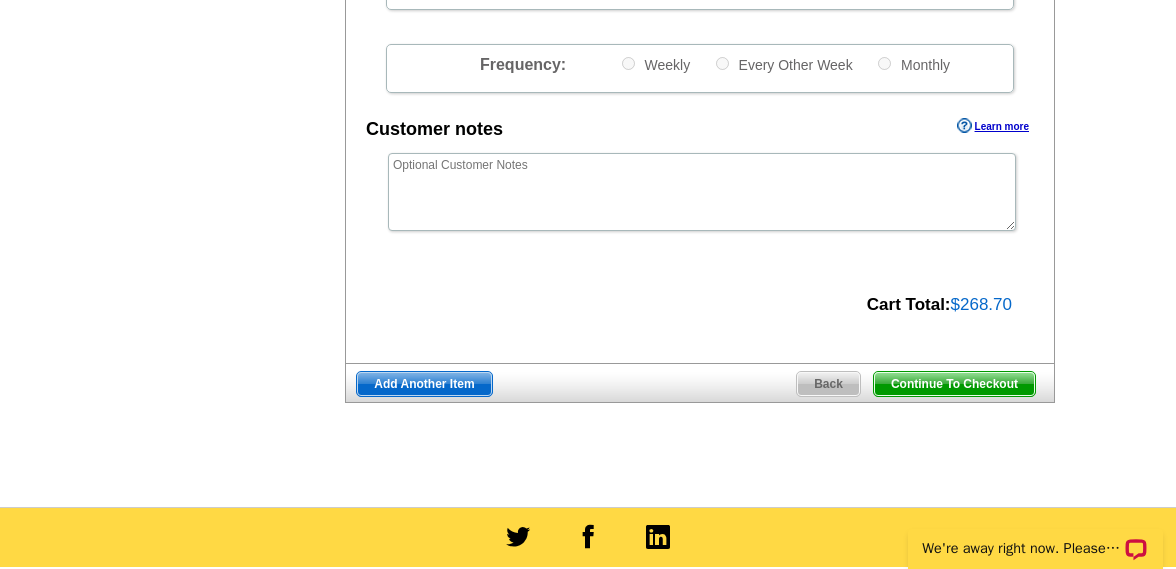 click on "Continue To Checkout" at bounding box center [954, 384] 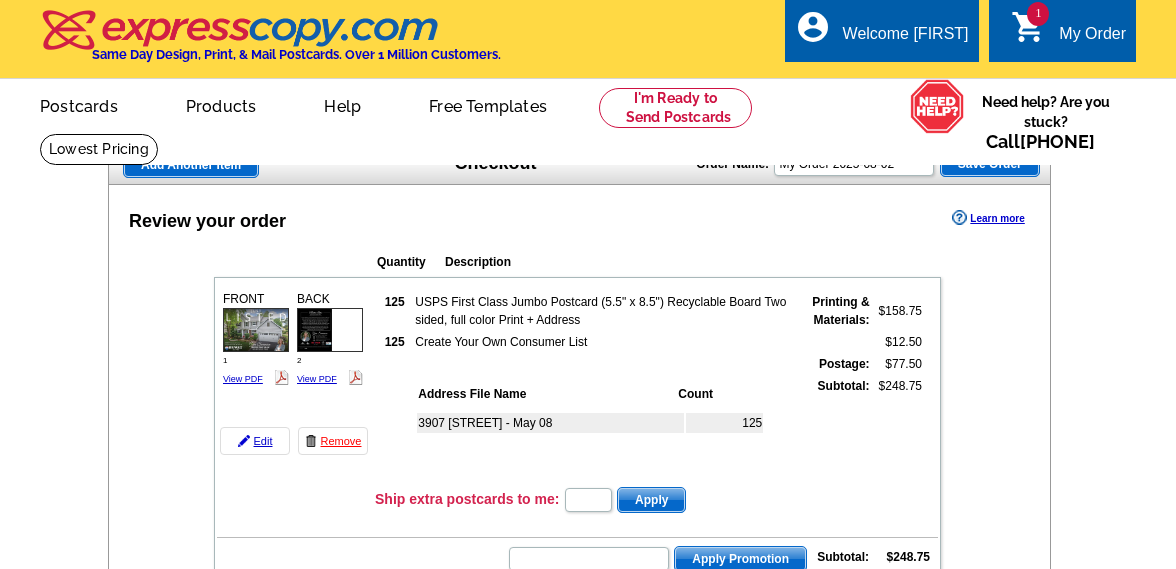 scroll, scrollTop: 351, scrollLeft: 0, axis: vertical 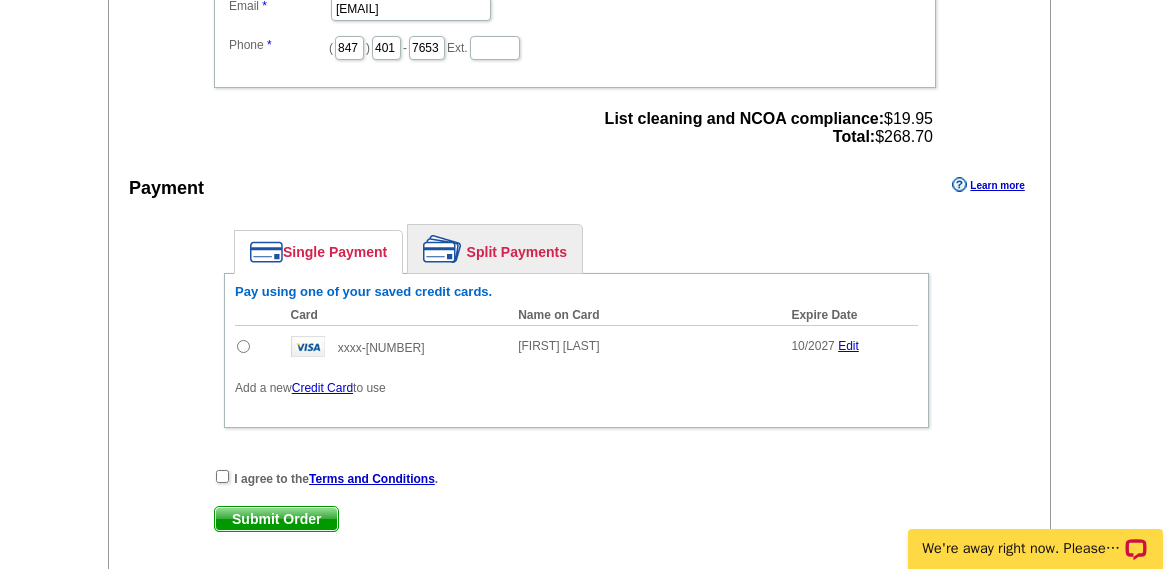 click at bounding box center (243, 346) 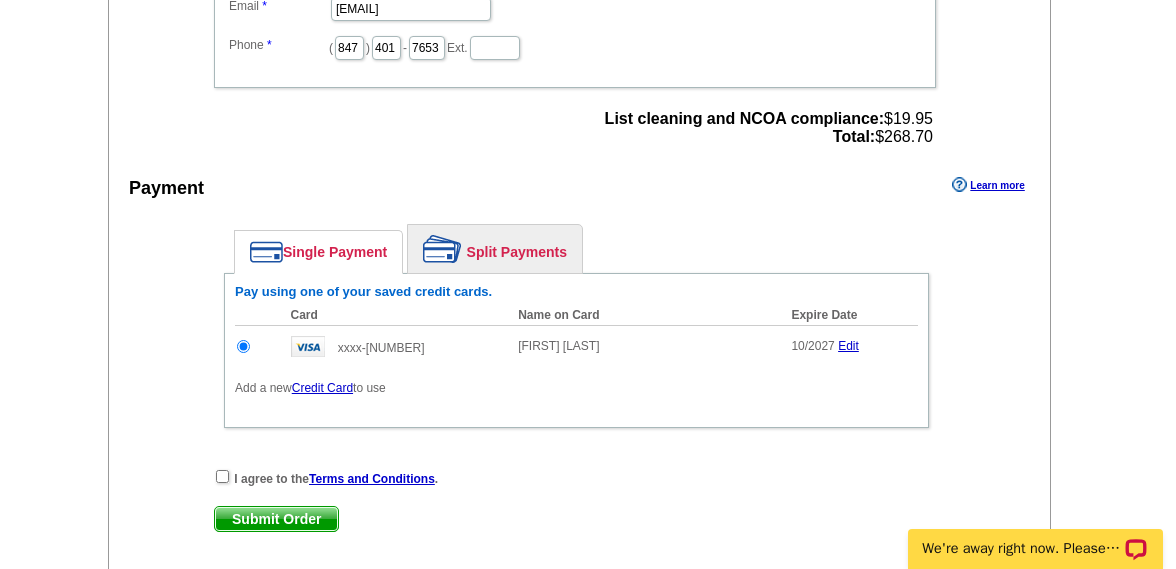 scroll, scrollTop: 0, scrollLeft: 0, axis: both 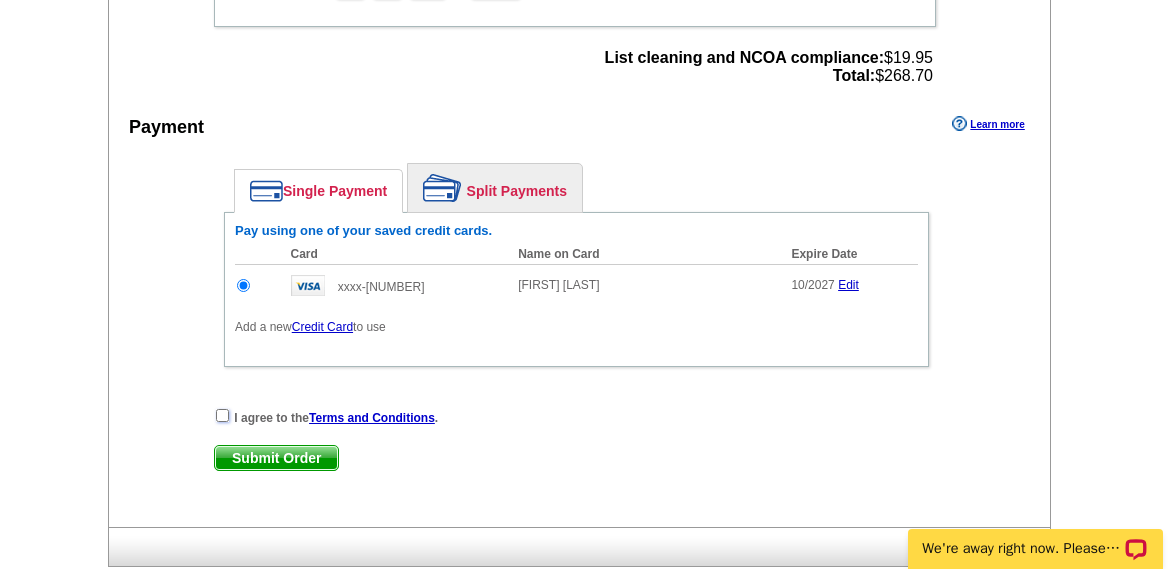 click at bounding box center (222, 415) 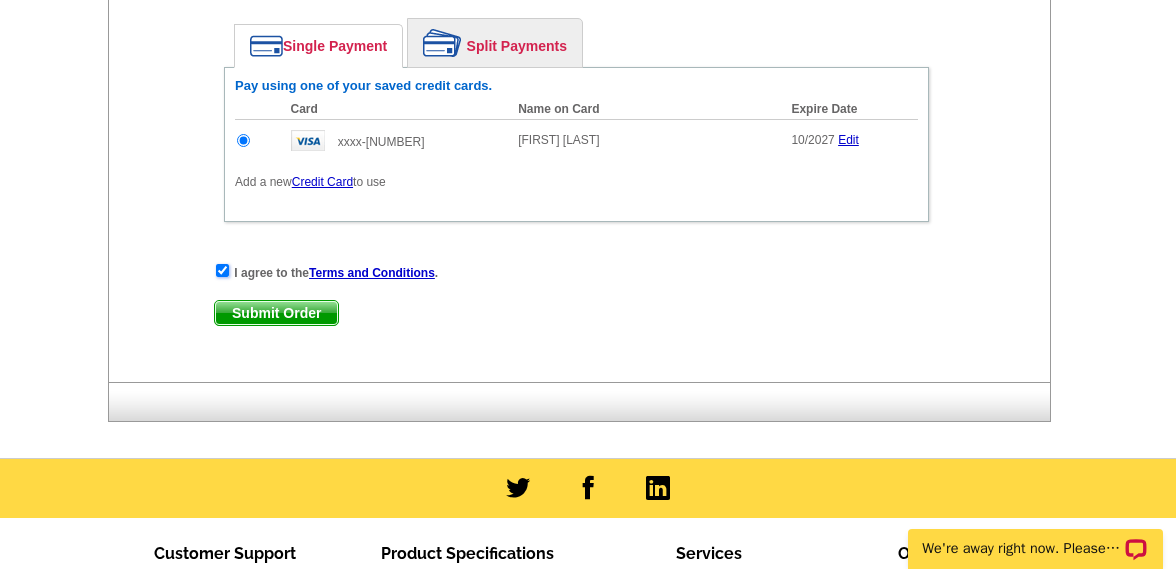scroll, scrollTop: 1016, scrollLeft: 0, axis: vertical 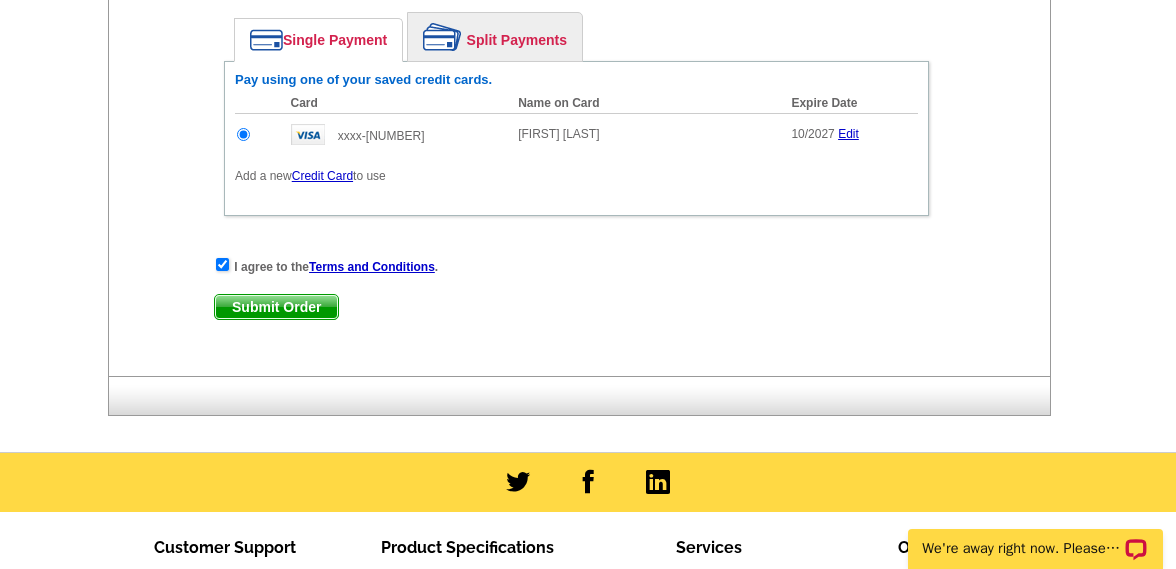 click on "Submit Order" at bounding box center [276, 307] 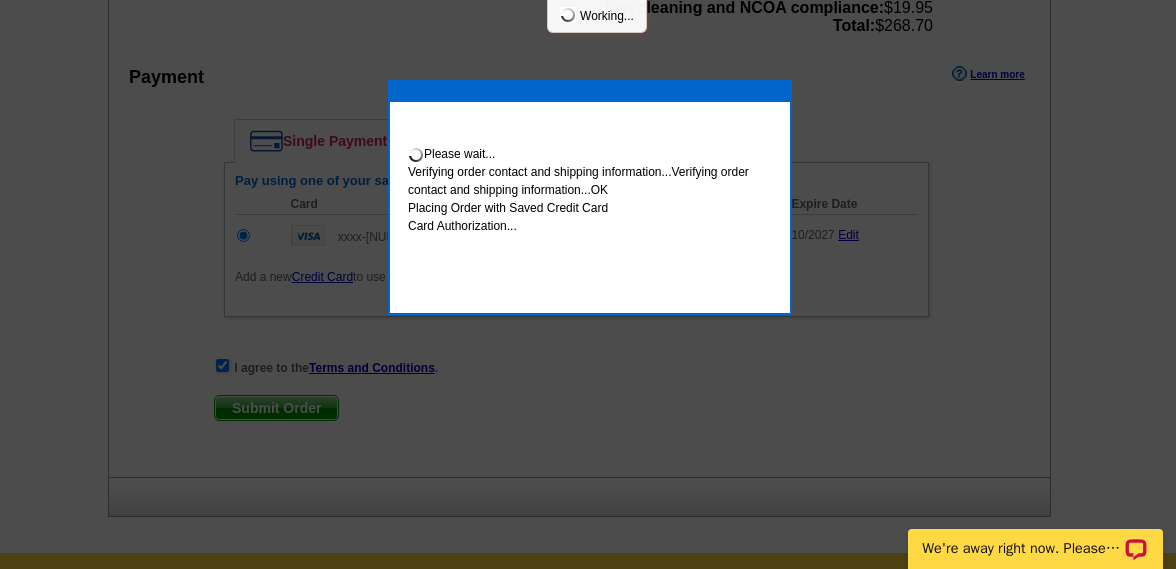 scroll, scrollTop: 1117, scrollLeft: 0, axis: vertical 